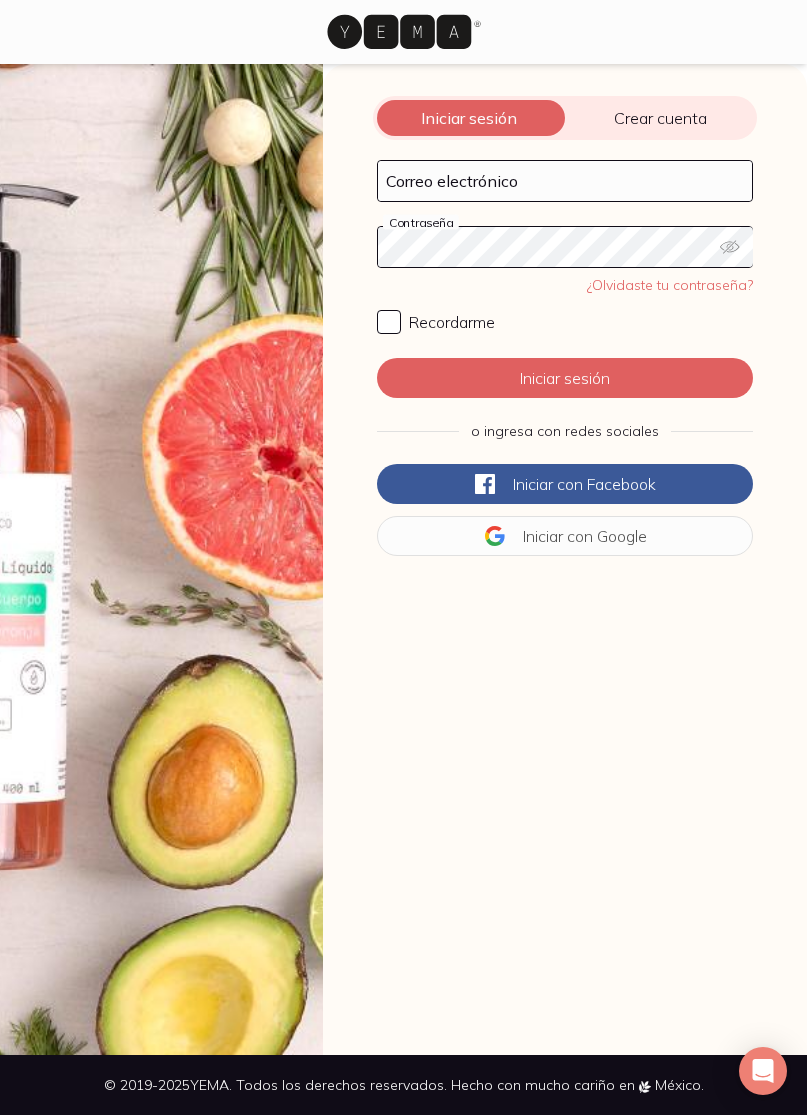 scroll, scrollTop: 0, scrollLeft: 0, axis: both 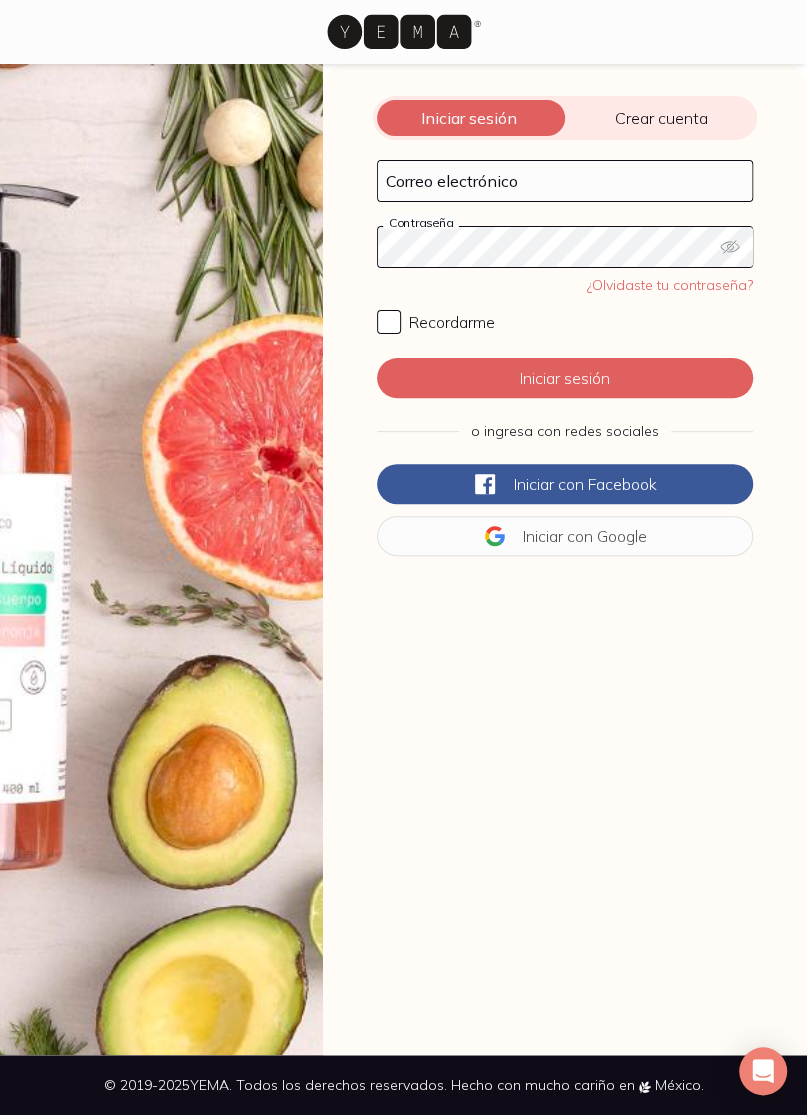 type on "[EMAIL]" 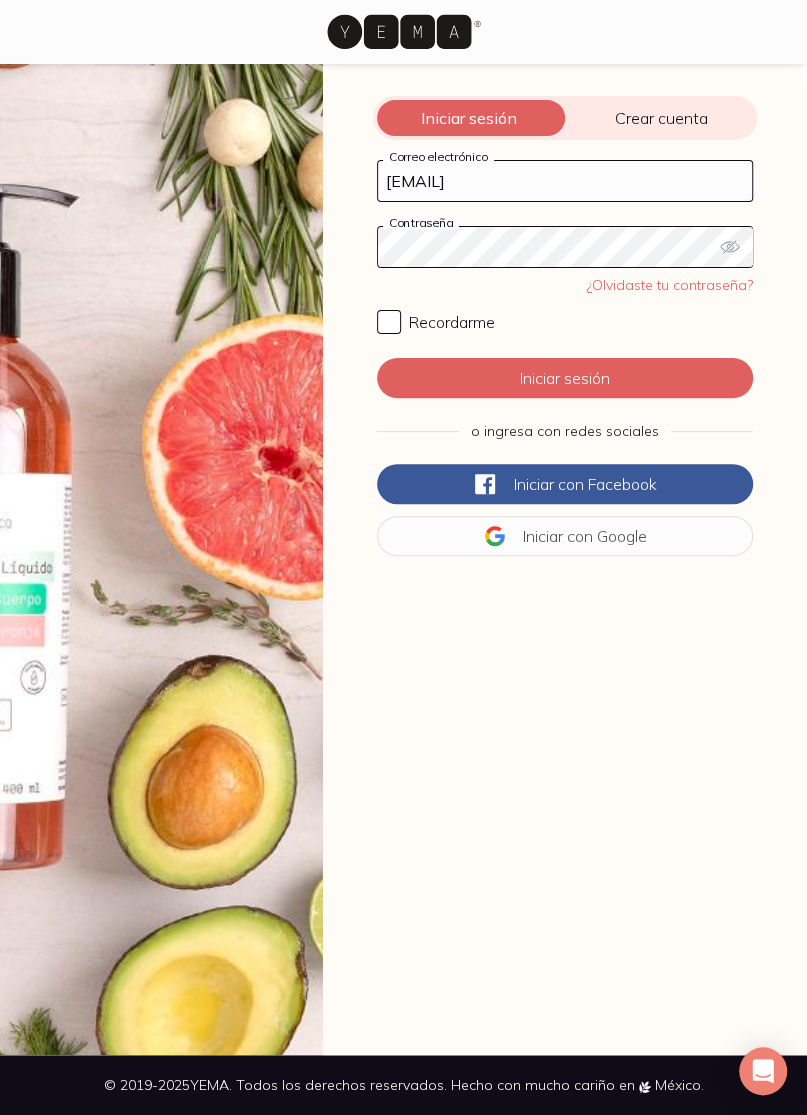 click on "Iniciar sesión" at bounding box center (565, 378) 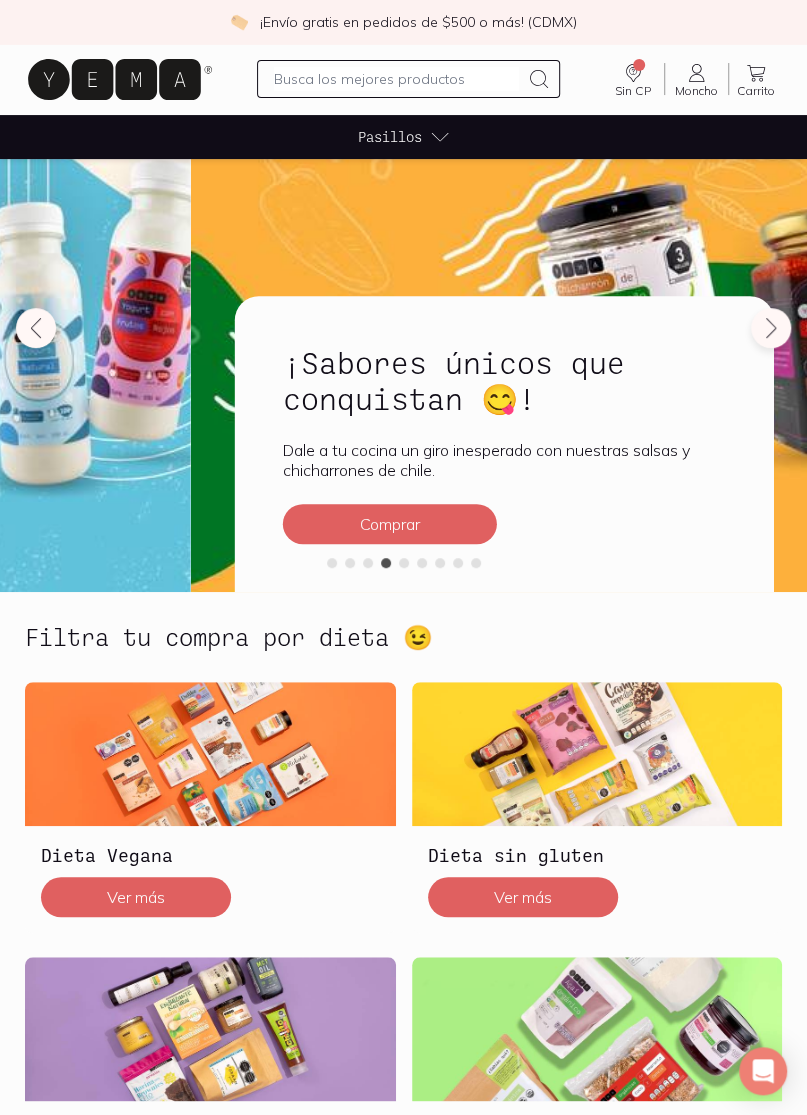 scroll, scrollTop: 0, scrollLeft: 0, axis: both 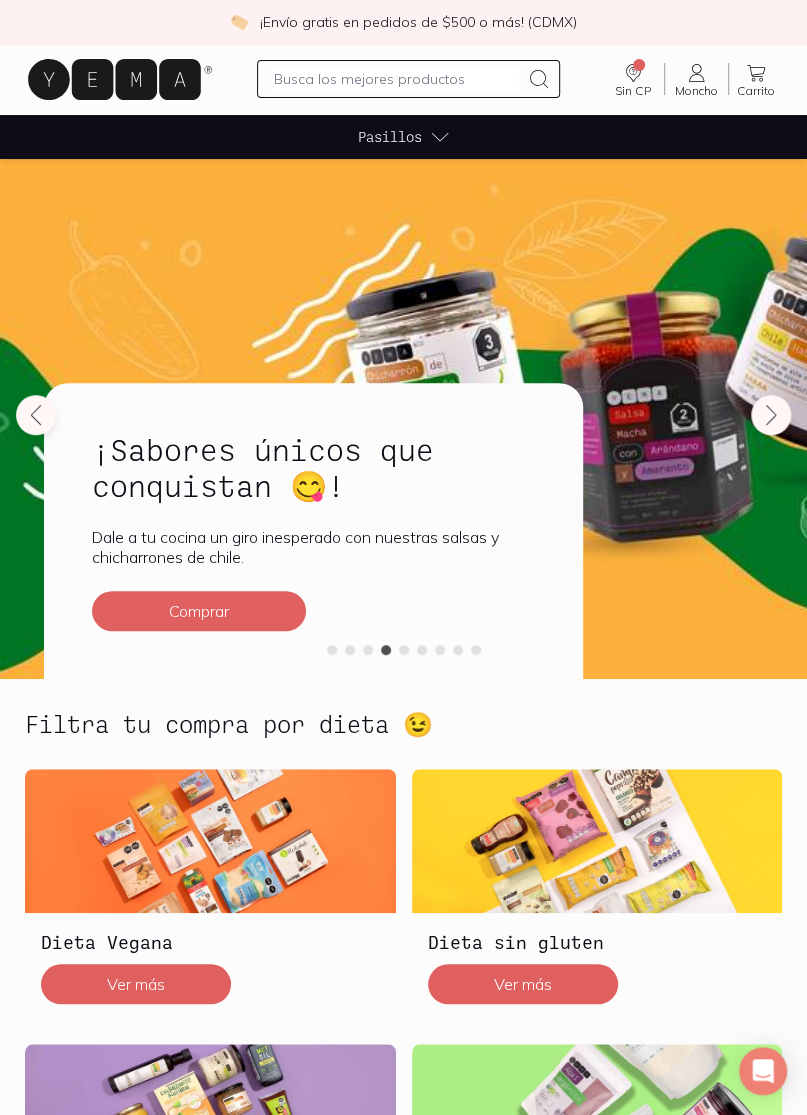 click at bounding box center (397, 79) 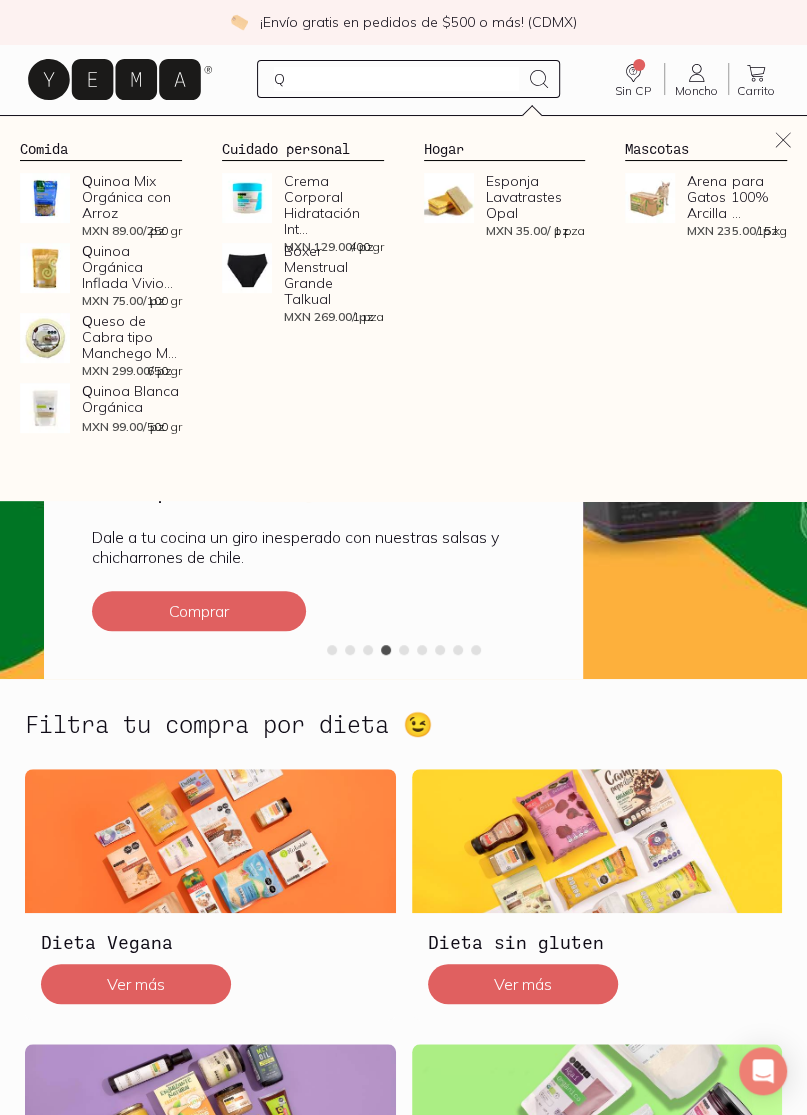 type 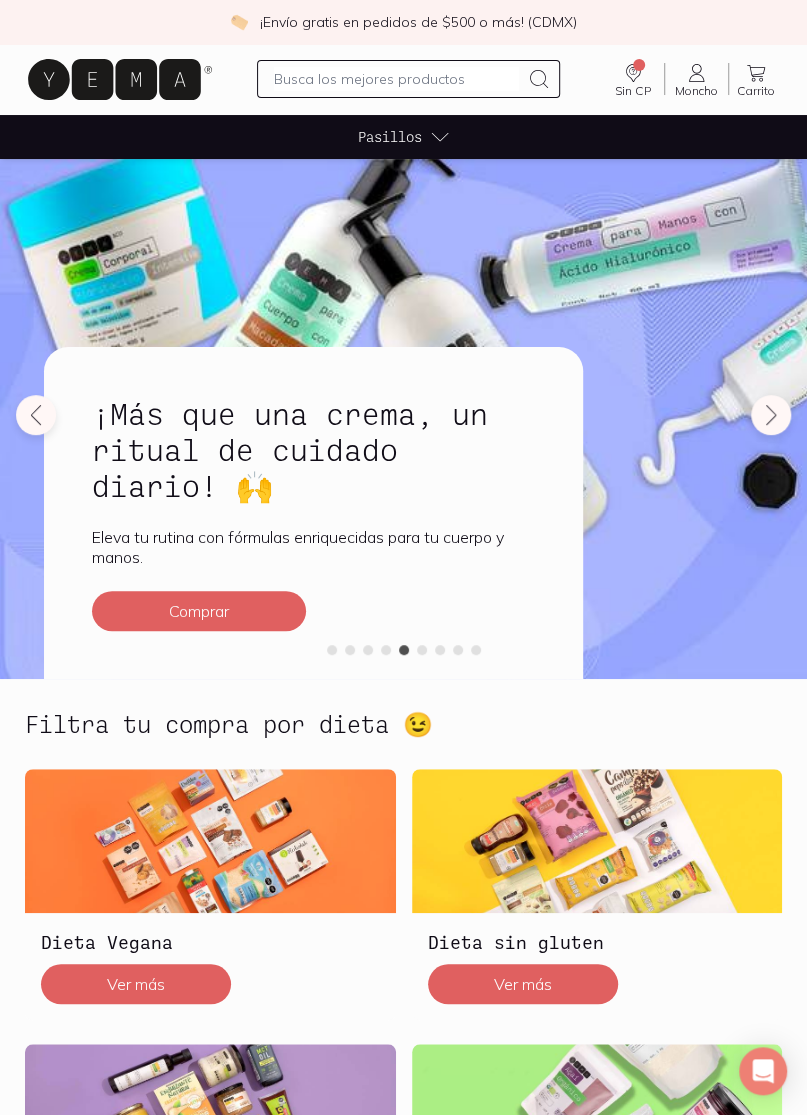 click on "Pasillos" at bounding box center (404, 137) 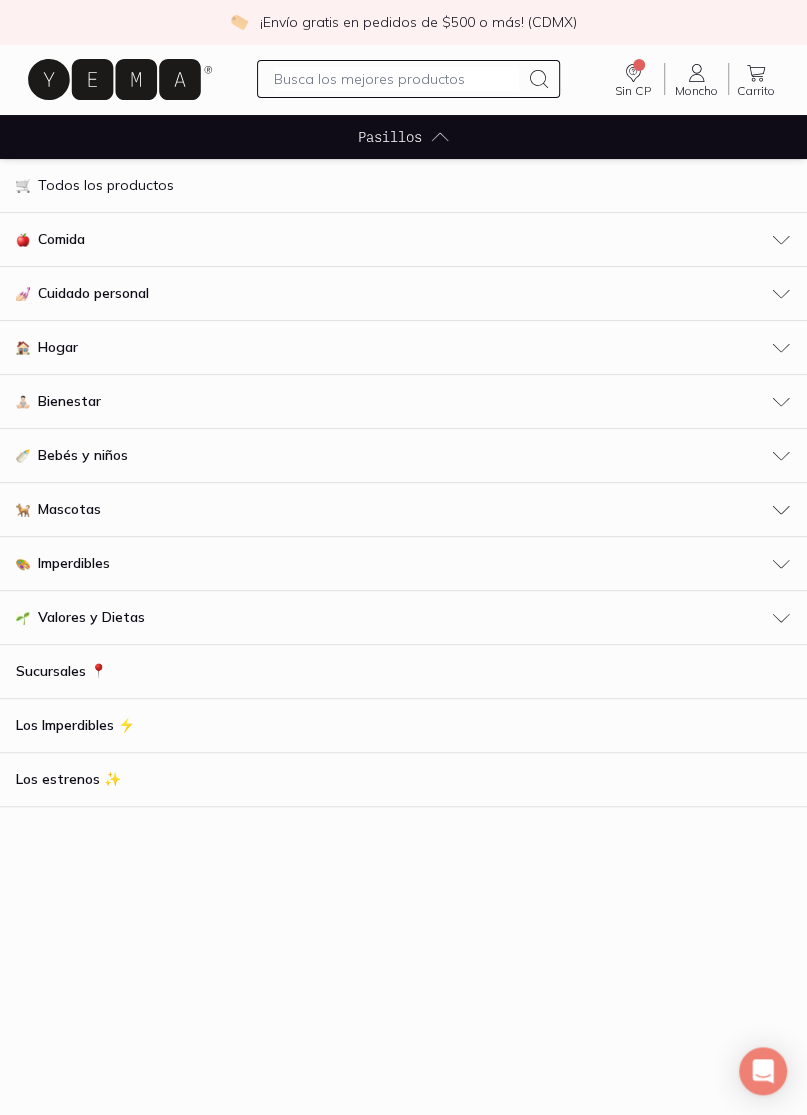 click on "Comida" at bounding box center [403, 239] 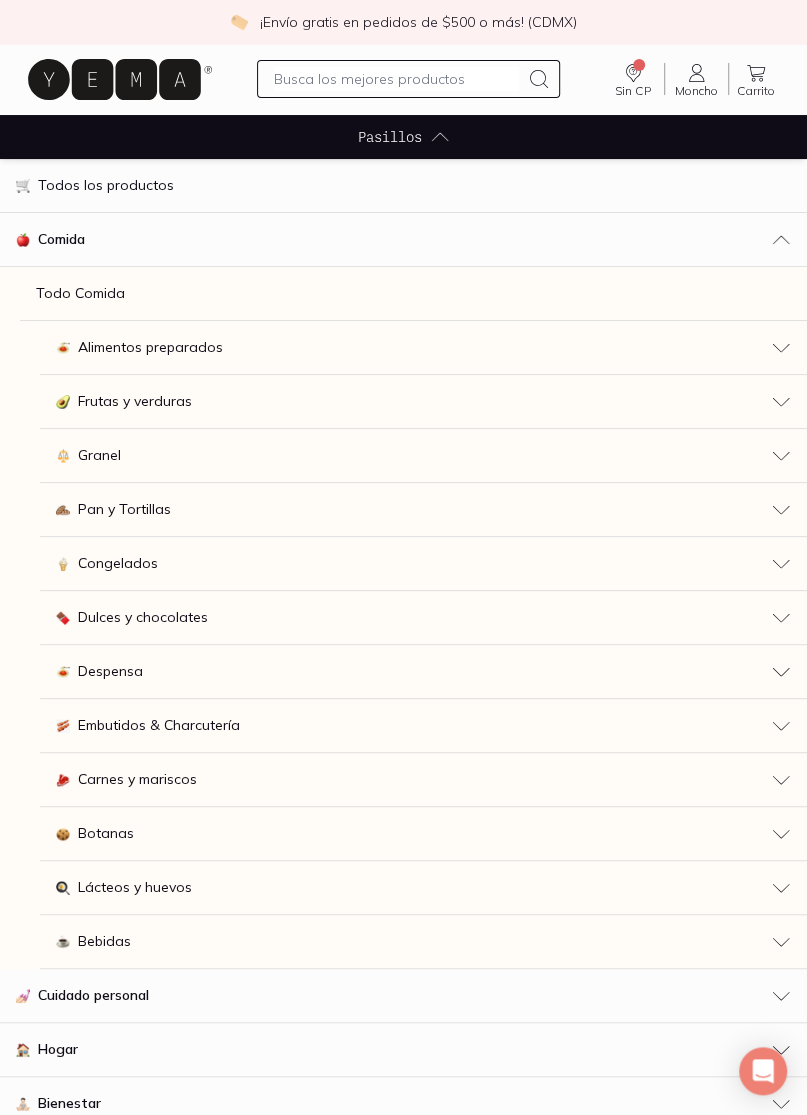 click on "Lácteos y huevos" at bounding box center [423, 887] 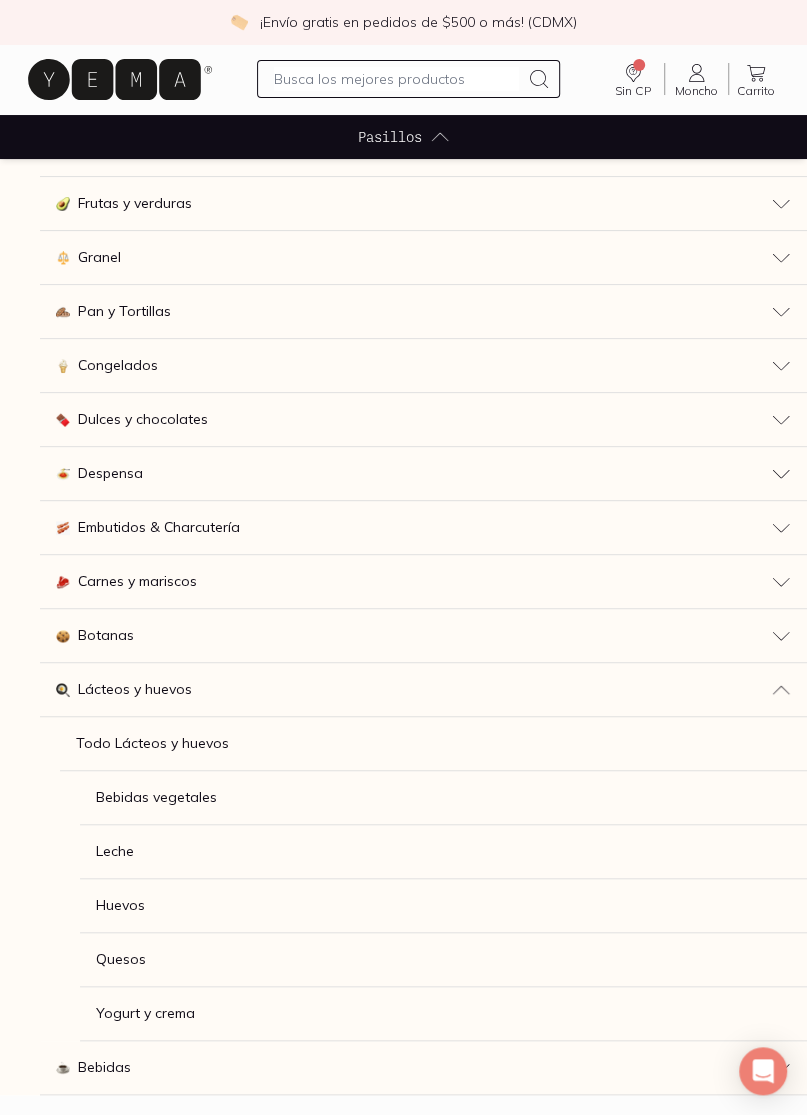 scroll, scrollTop: 233, scrollLeft: 0, axis: vertical 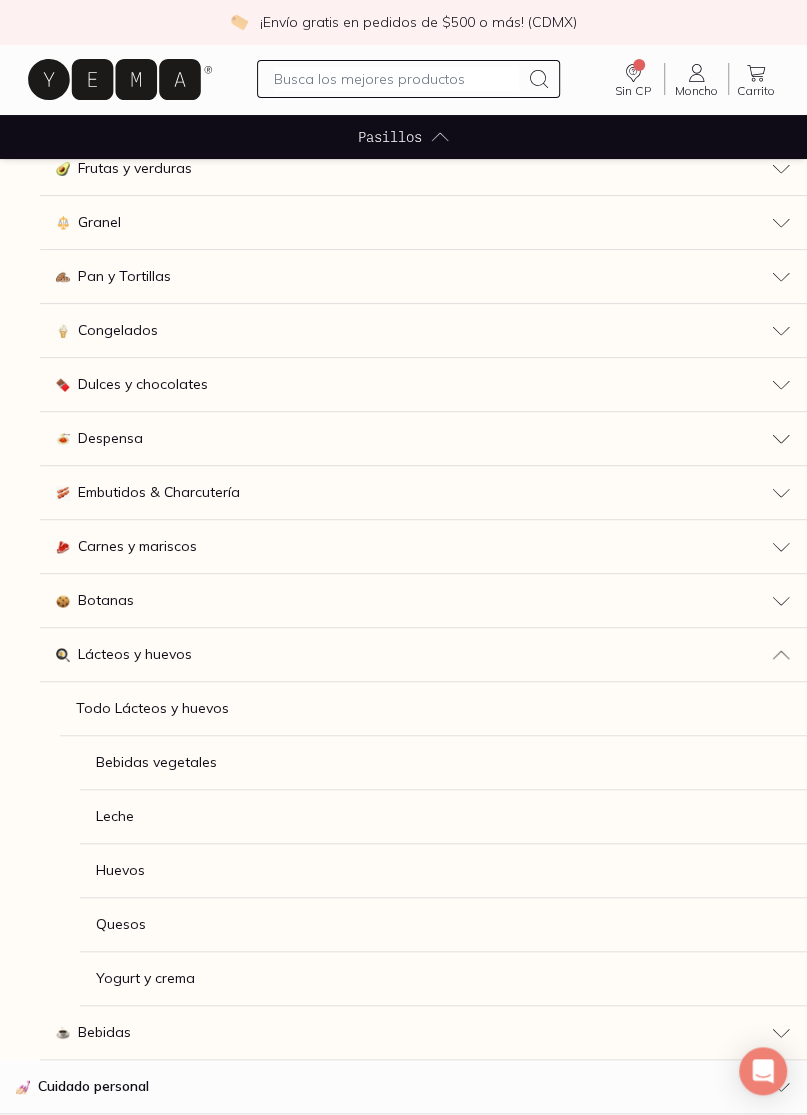 click on "Quesos" at bounding box center (443, 924) 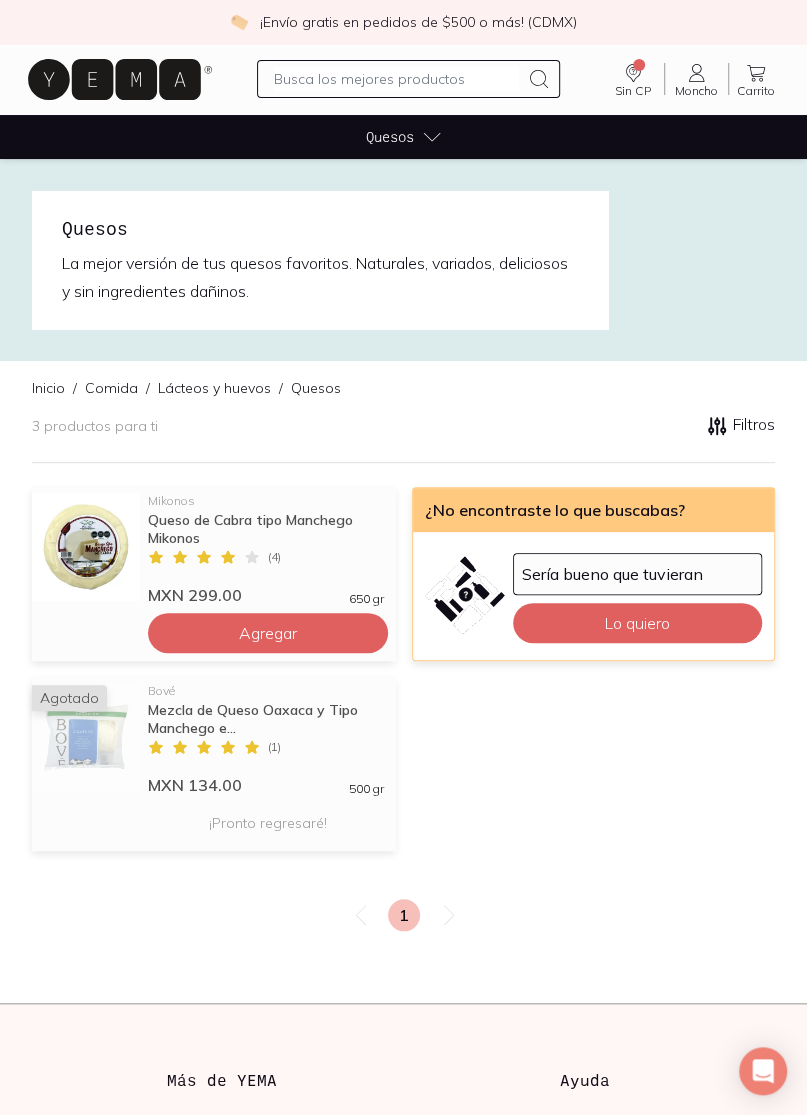 click on "Lácteos y huevos" at bounding box center [214, 388] 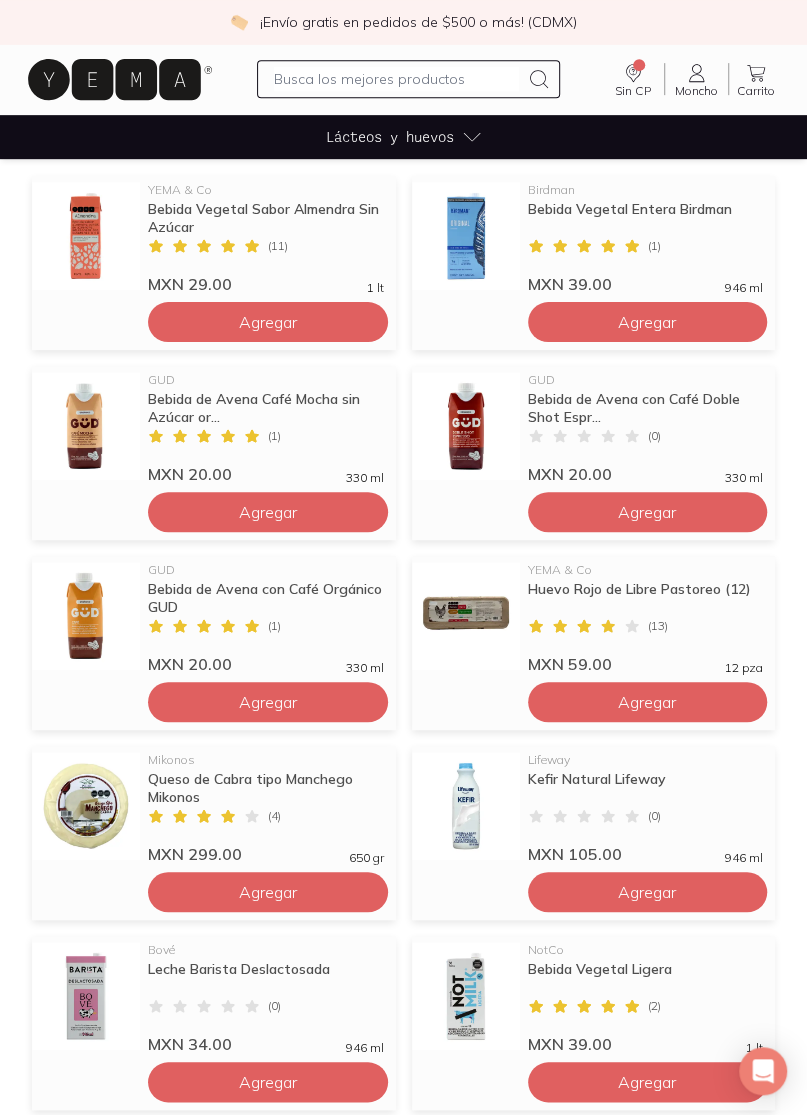 scroll, scrollTop: 328, scrollLeft: 0, axis: vertical 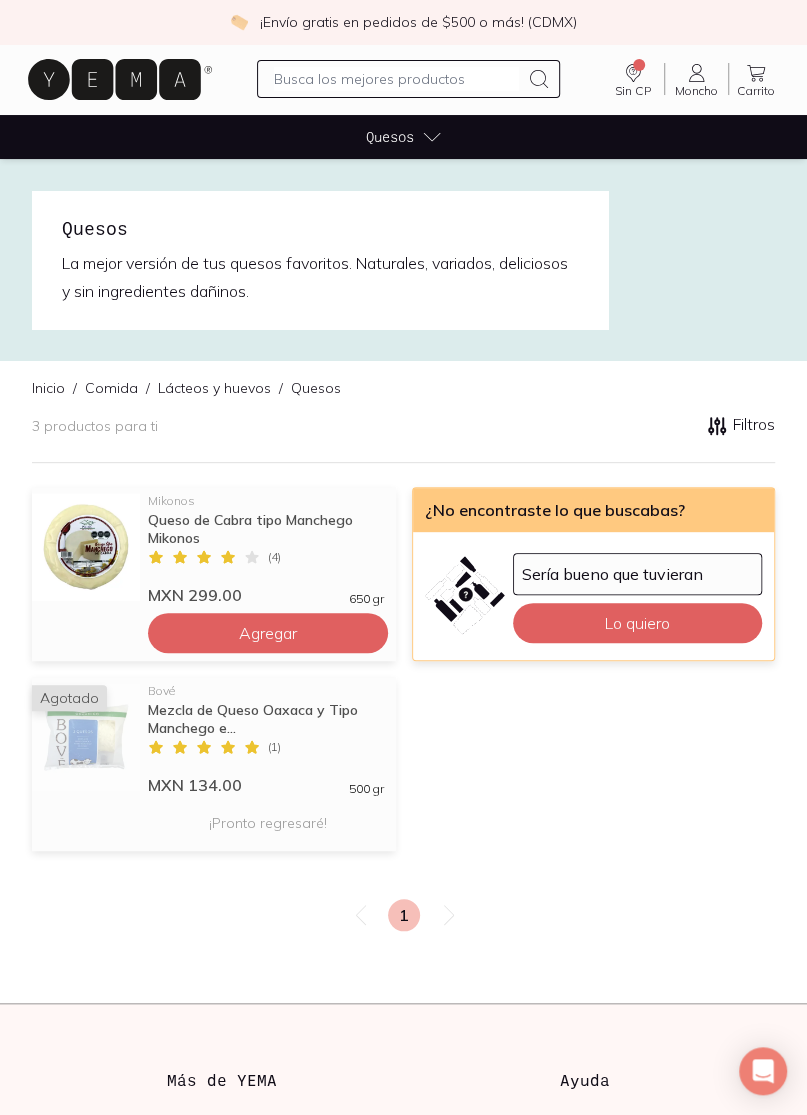 click at bounding box center (397, 79) 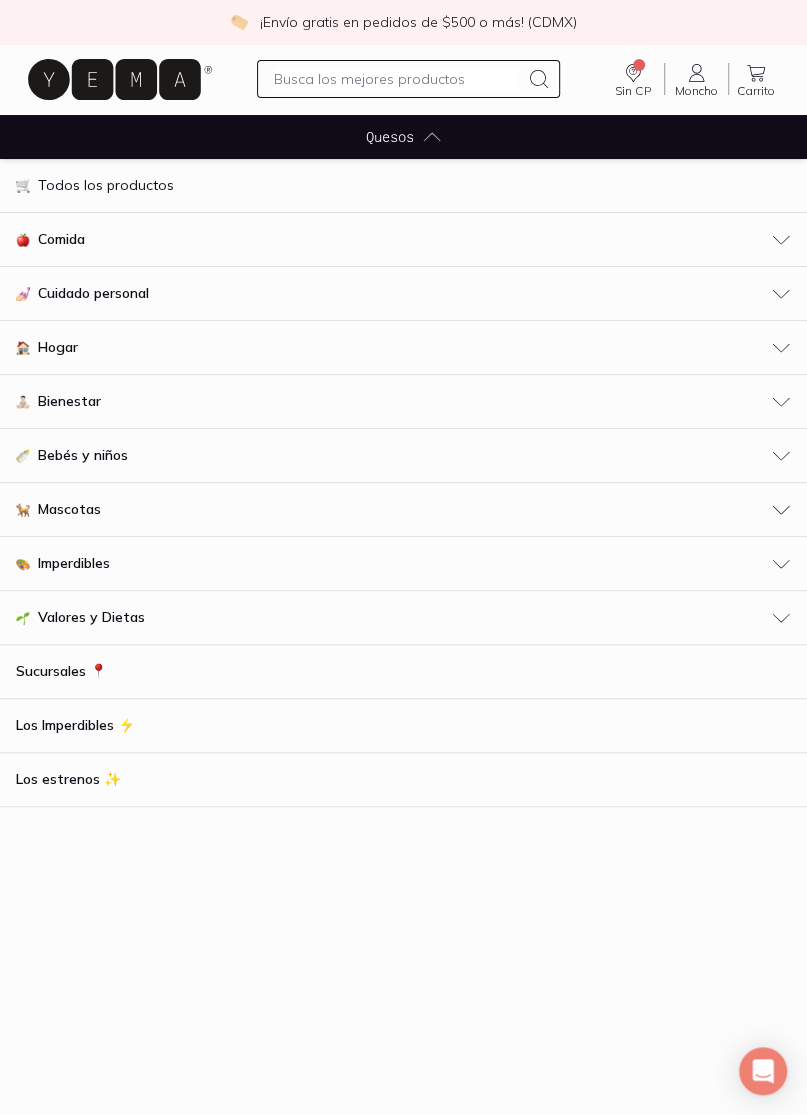 click on "Hogar" at bounding box center [403, 347] 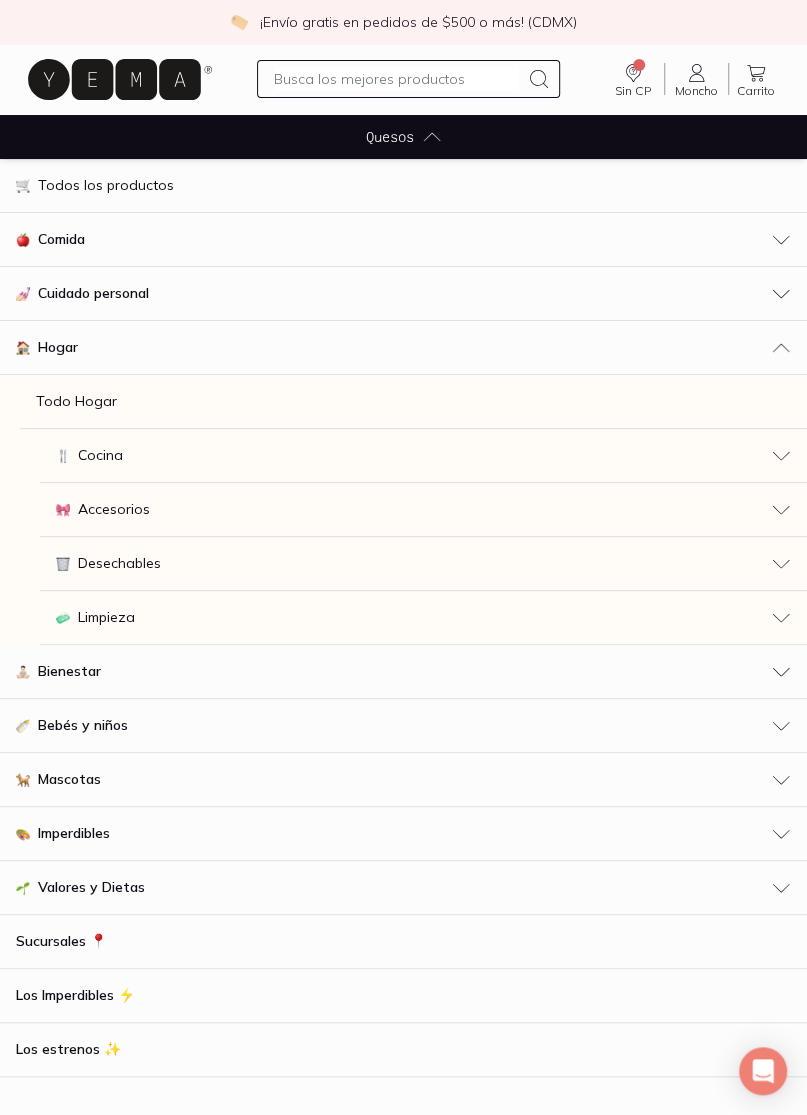 click on "Hogar" at bounding box center [403, 347] 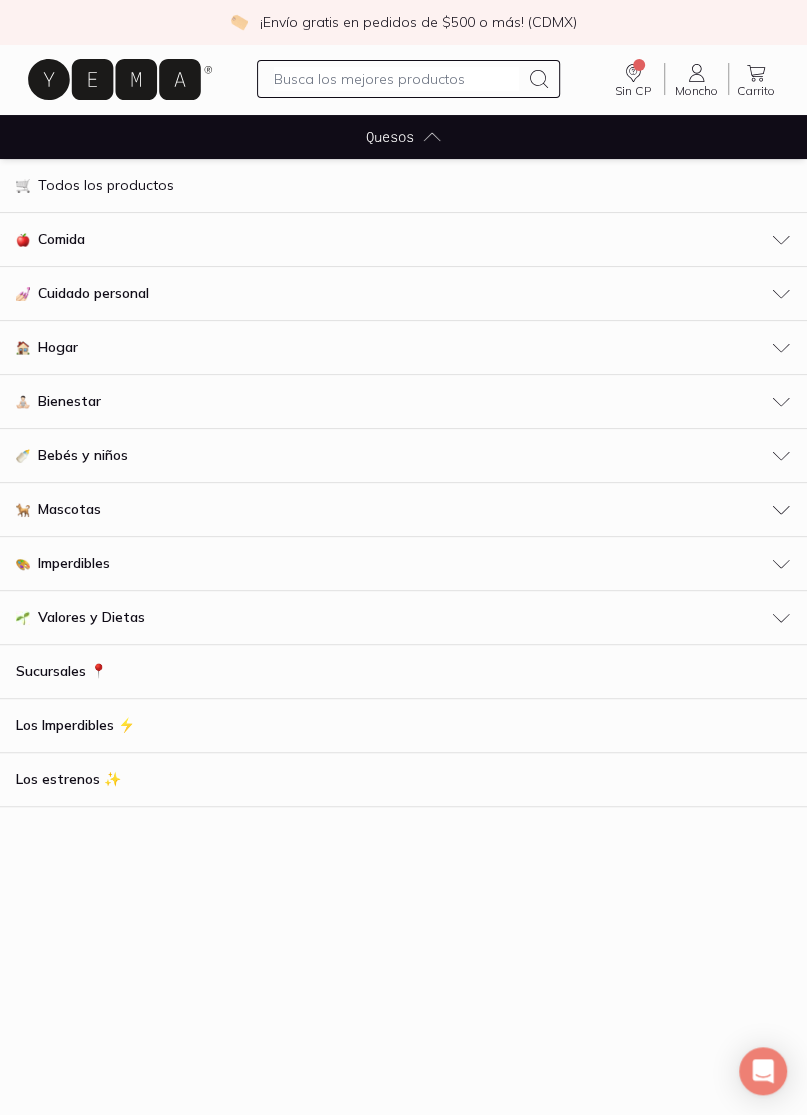 click on "Comida" at bounding box center [403, 239] 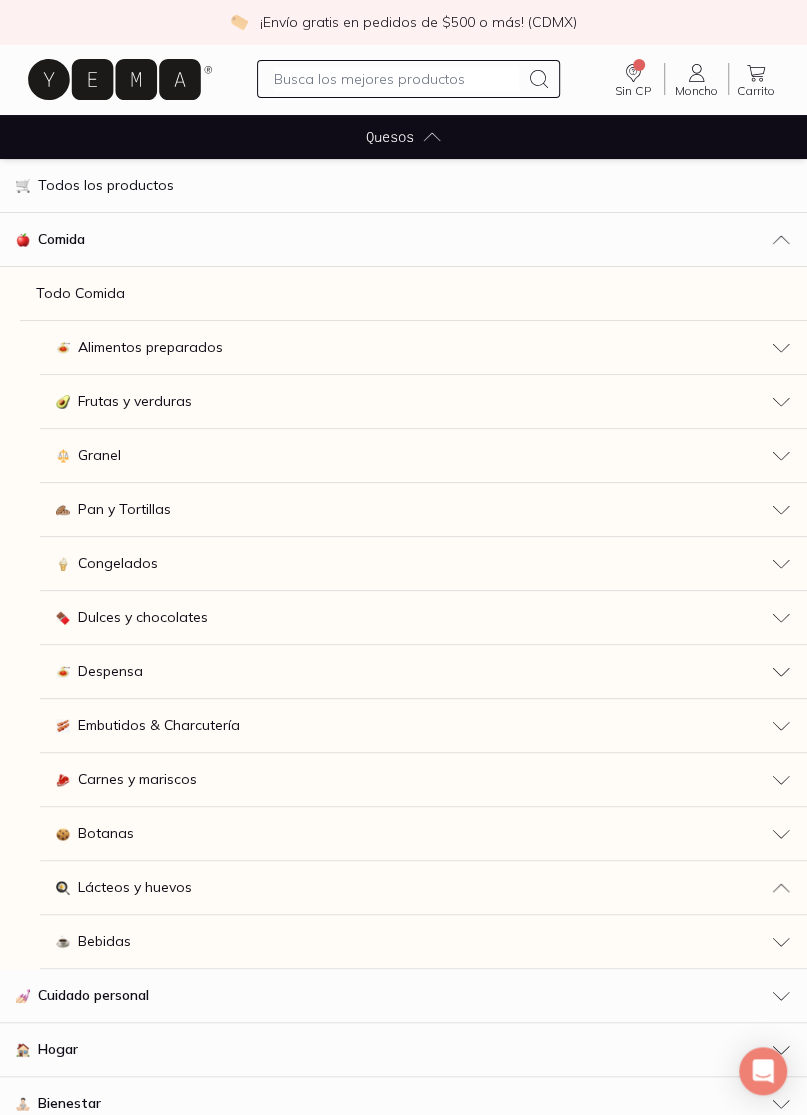 click on "Frutas y verduras" at bounding box center (423, 401) 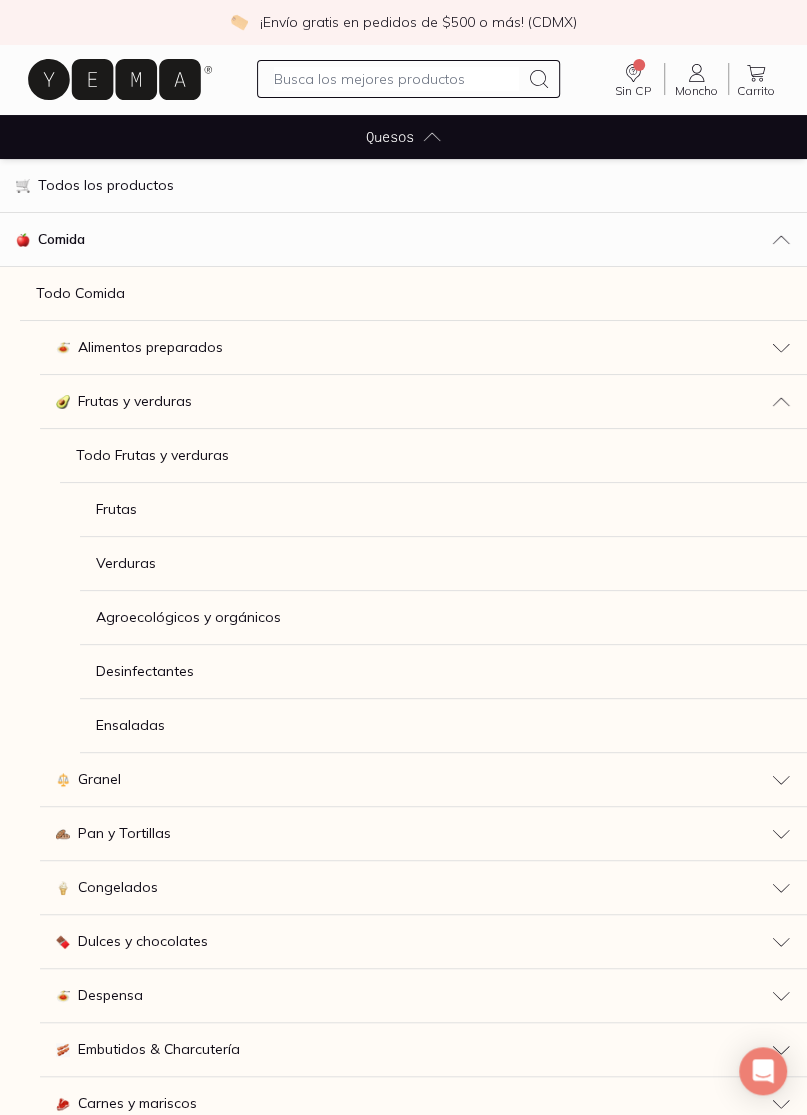 click on "Verduras" at bounding box center (443, 563) 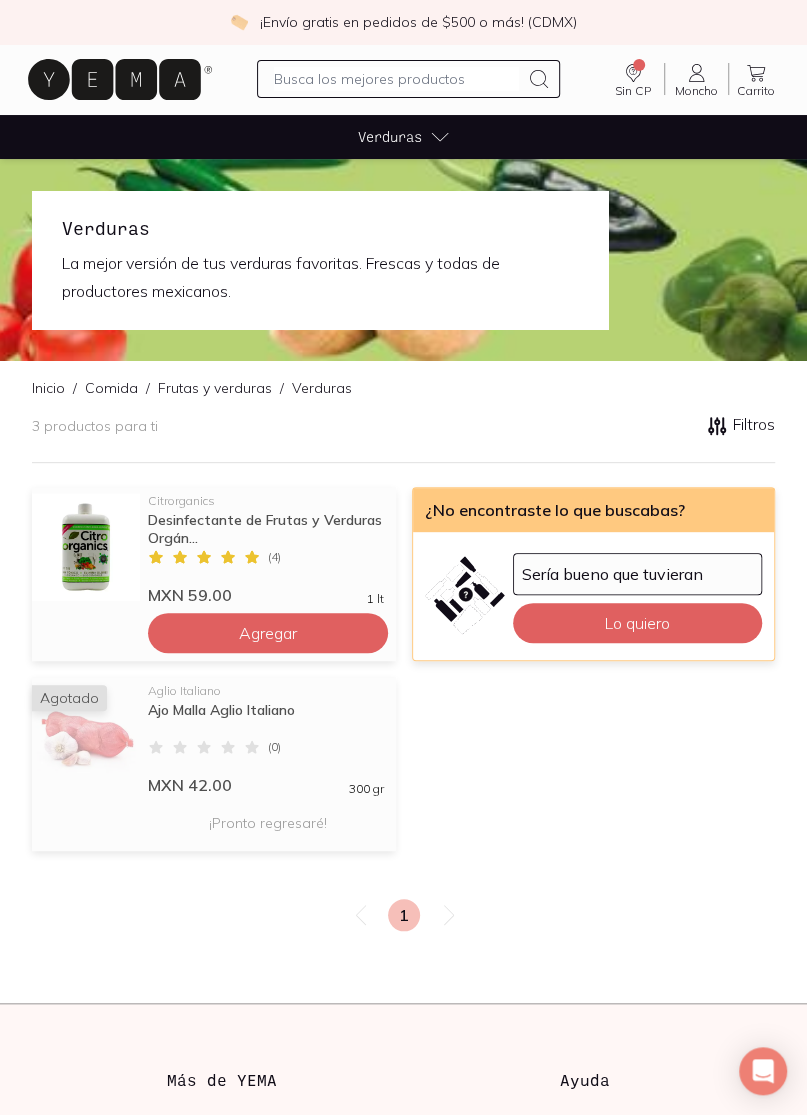 click on "Frutas y verduras" at bounding box center [215, 388] 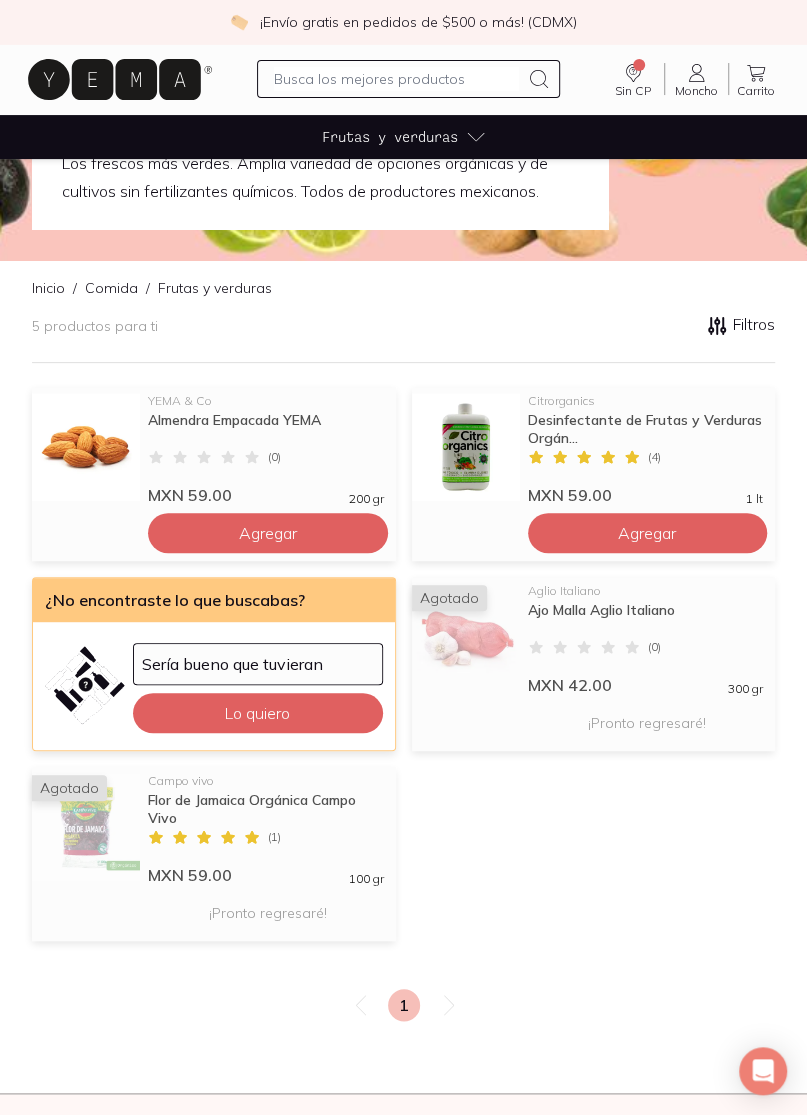 scroll, scrollTop: 0, scrollLeft: 0, axis: both 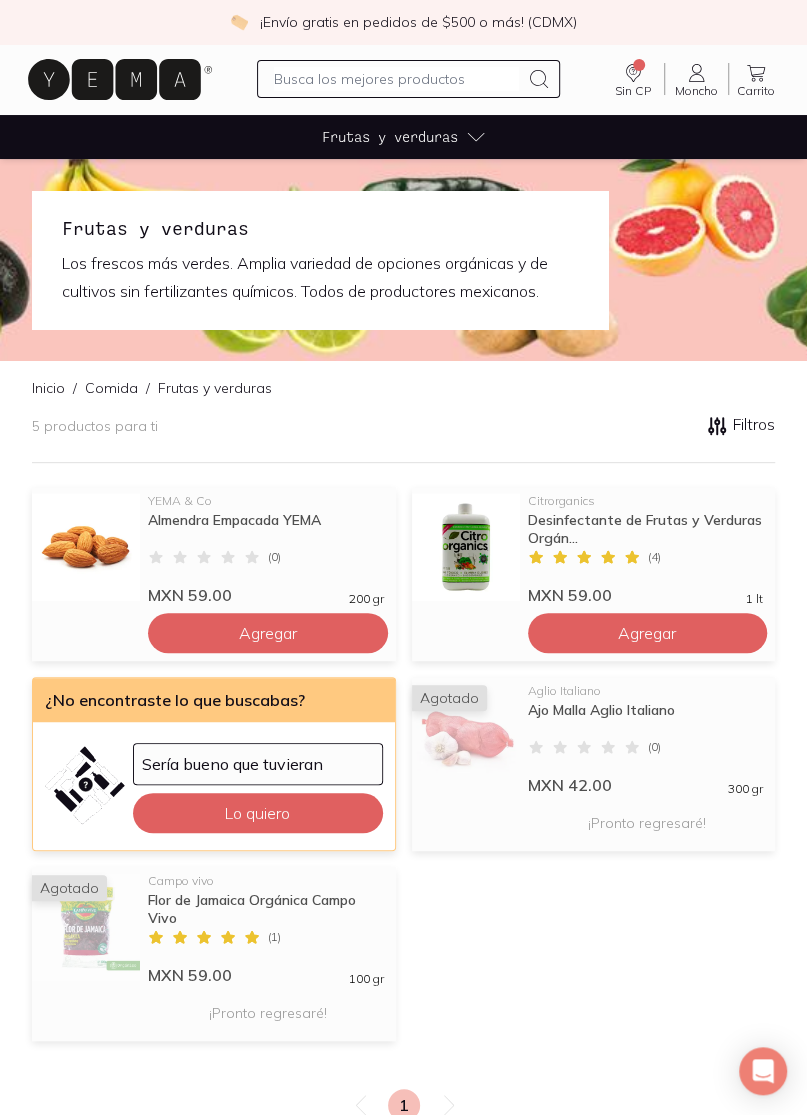 click on "5   productos para ti Filtros" at bounding box center [403, 426] 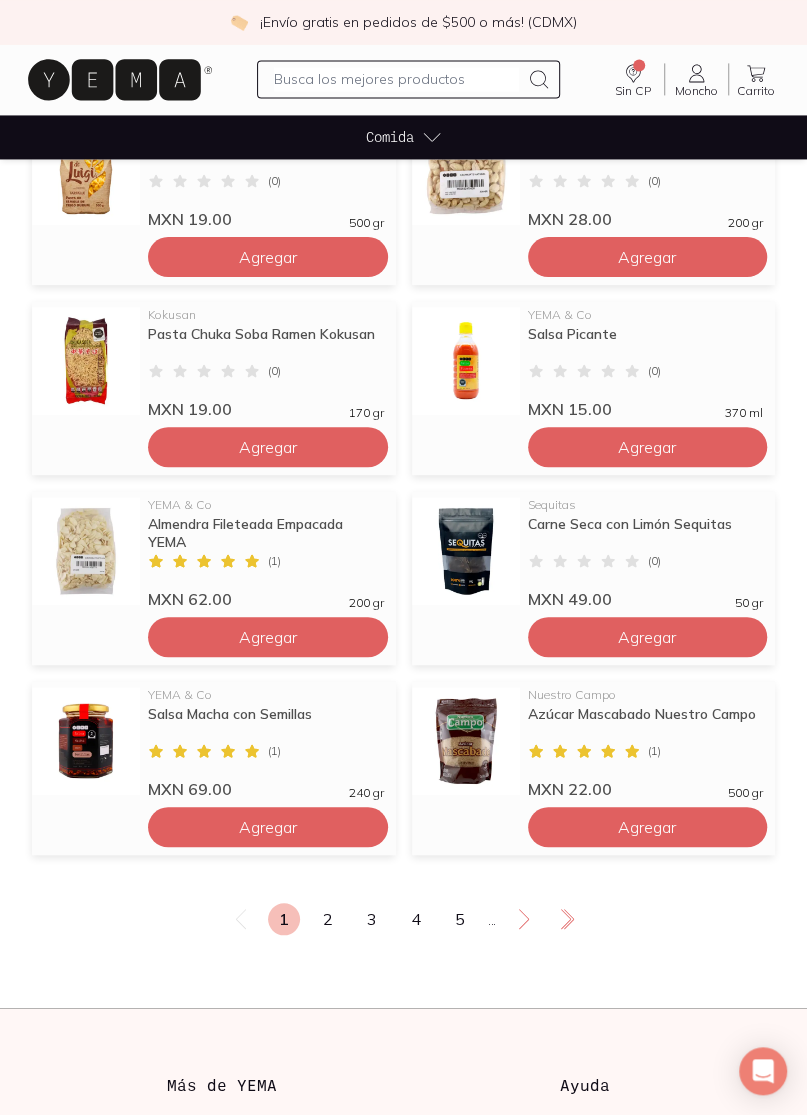 scroll, scrollTop: 1134, scrollLeft: 0, axis: vertical 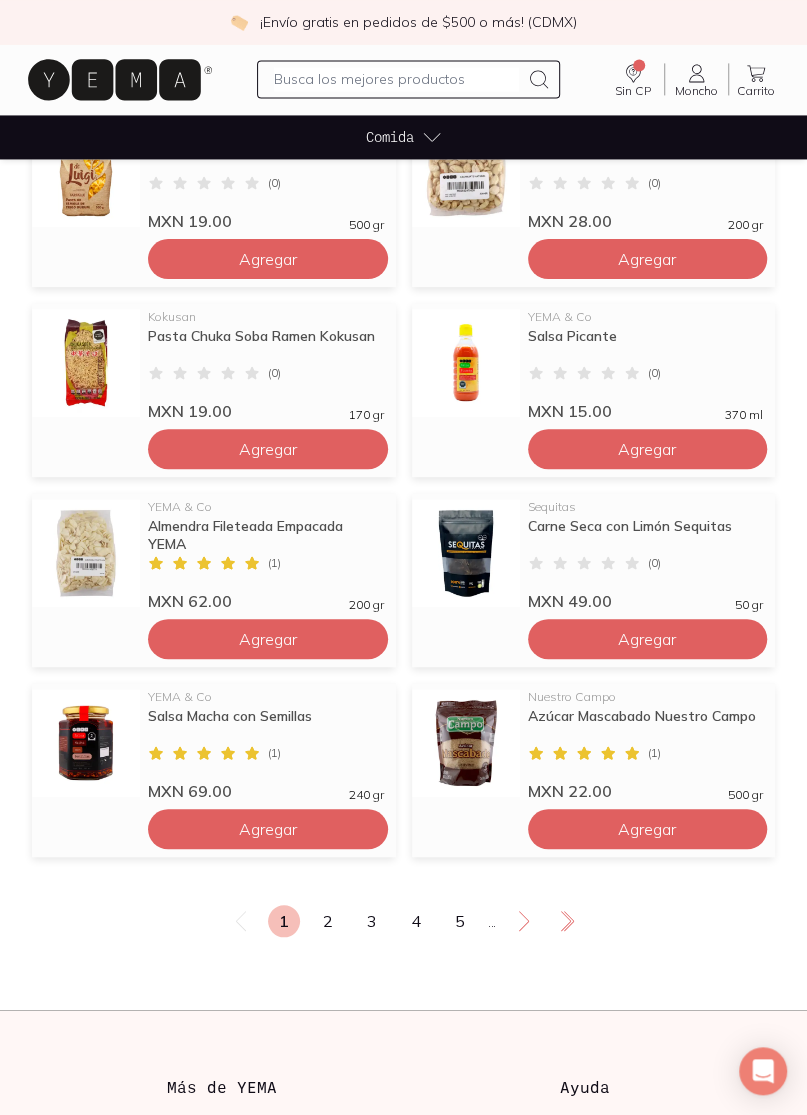 click on "2" at bounding box center [328, 921] 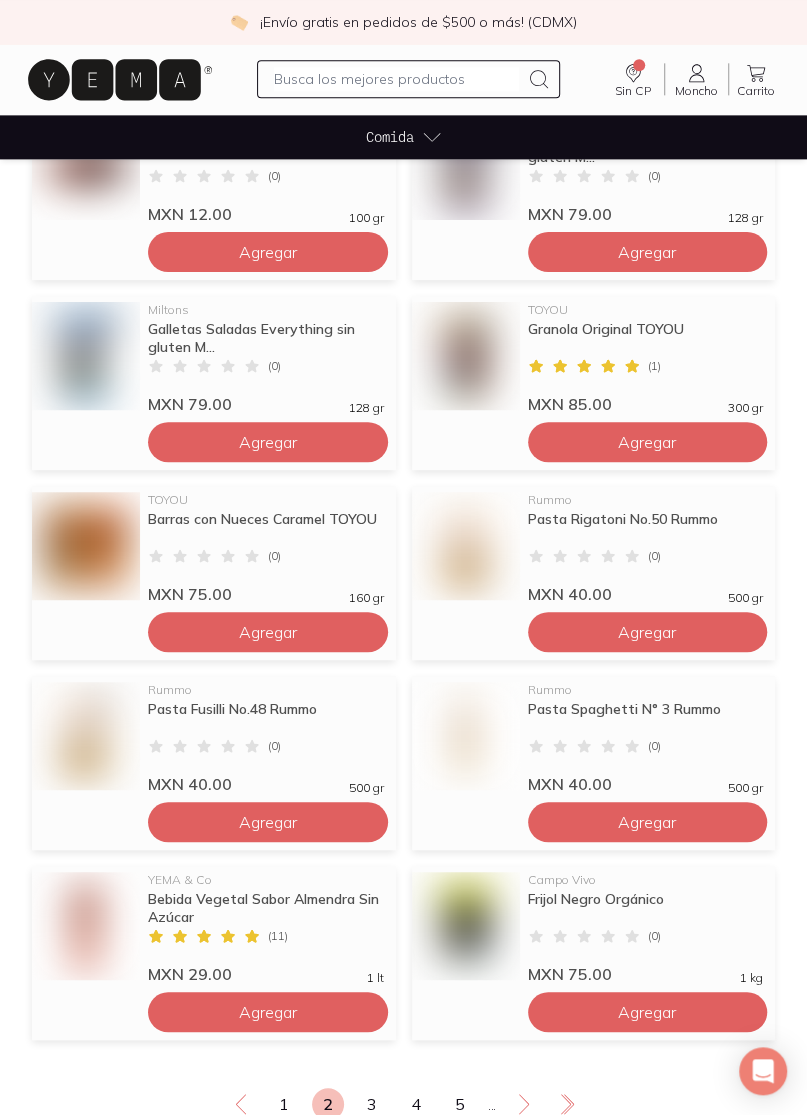 scroll, scrollTop: 0, scrollLeft: 0, axis: both 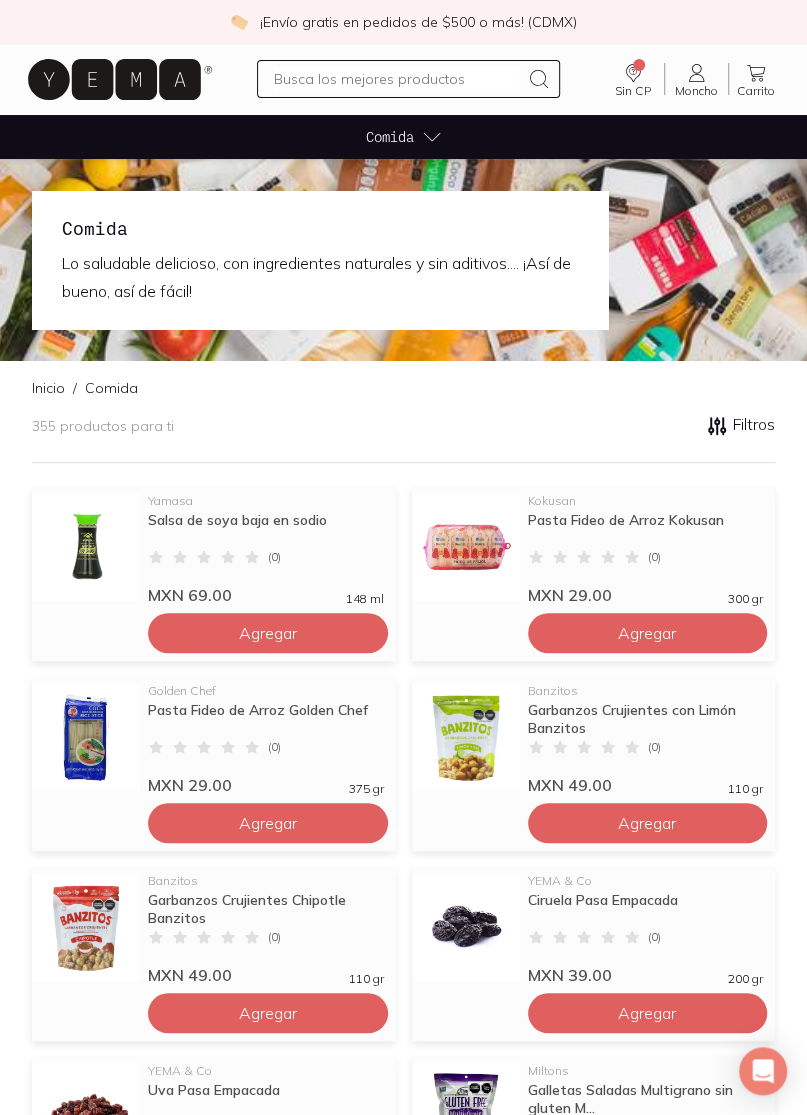 click on "¡Hola, [FIRST]! [FIRST]" at bounding box center [696, 79] 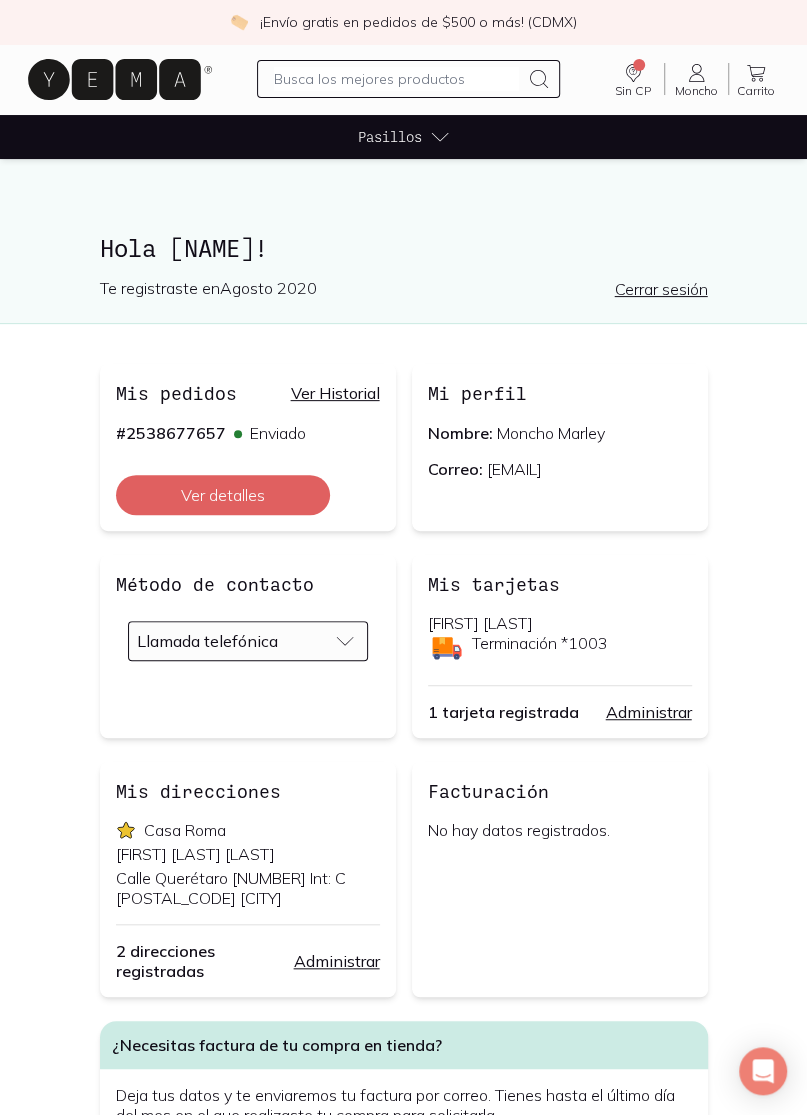 click on "Ver Historial" at bounding box center (335, 393) 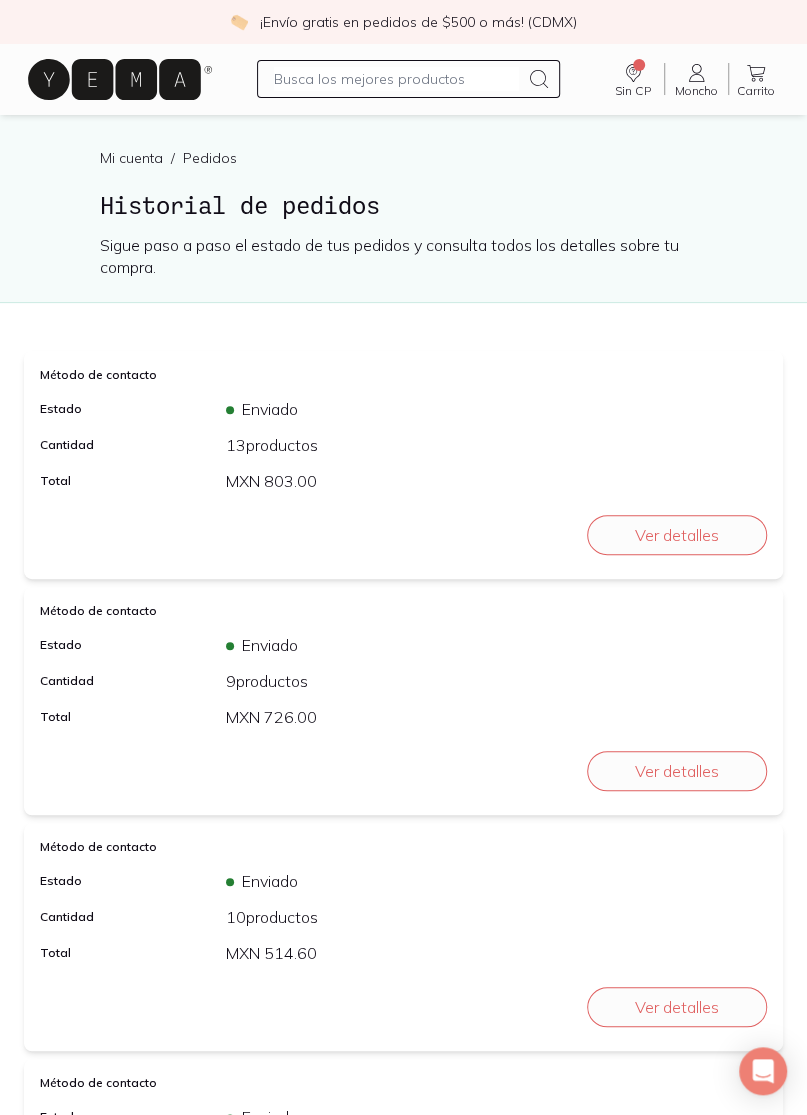 click on "Ver detalles" at bounding box center (677, 535) 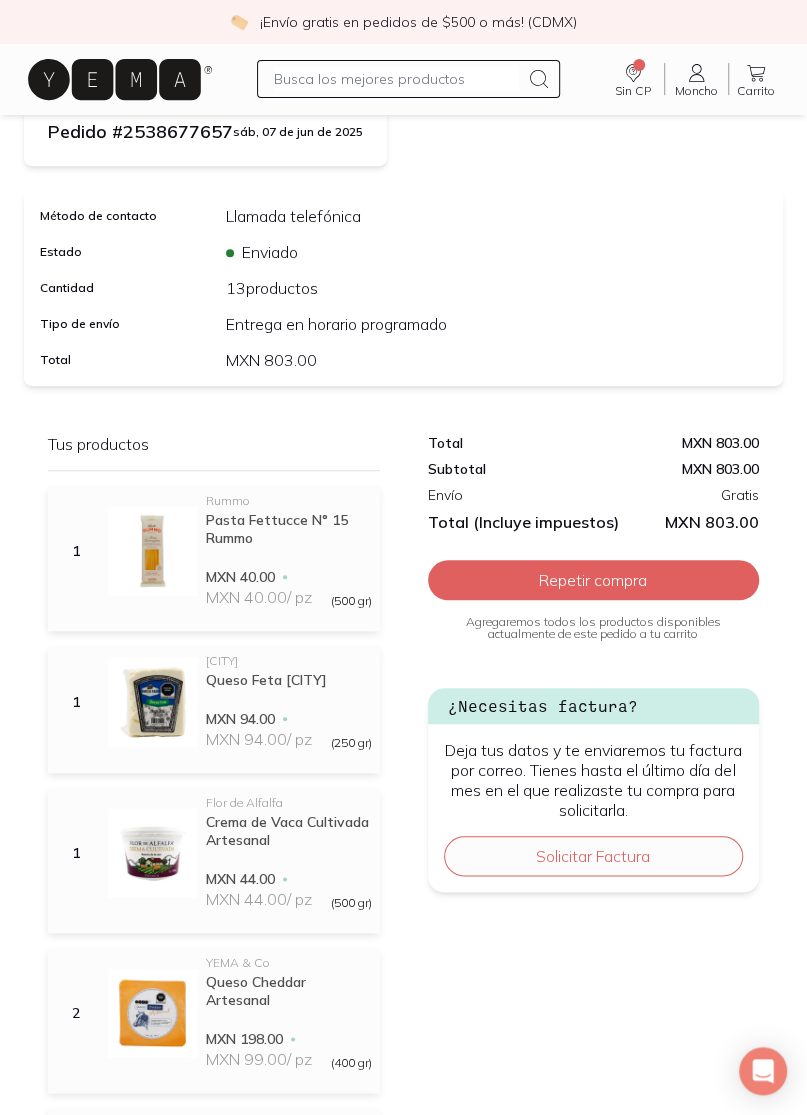 scroll, scrollTop: 0, scrollLeft: 0, axis: both 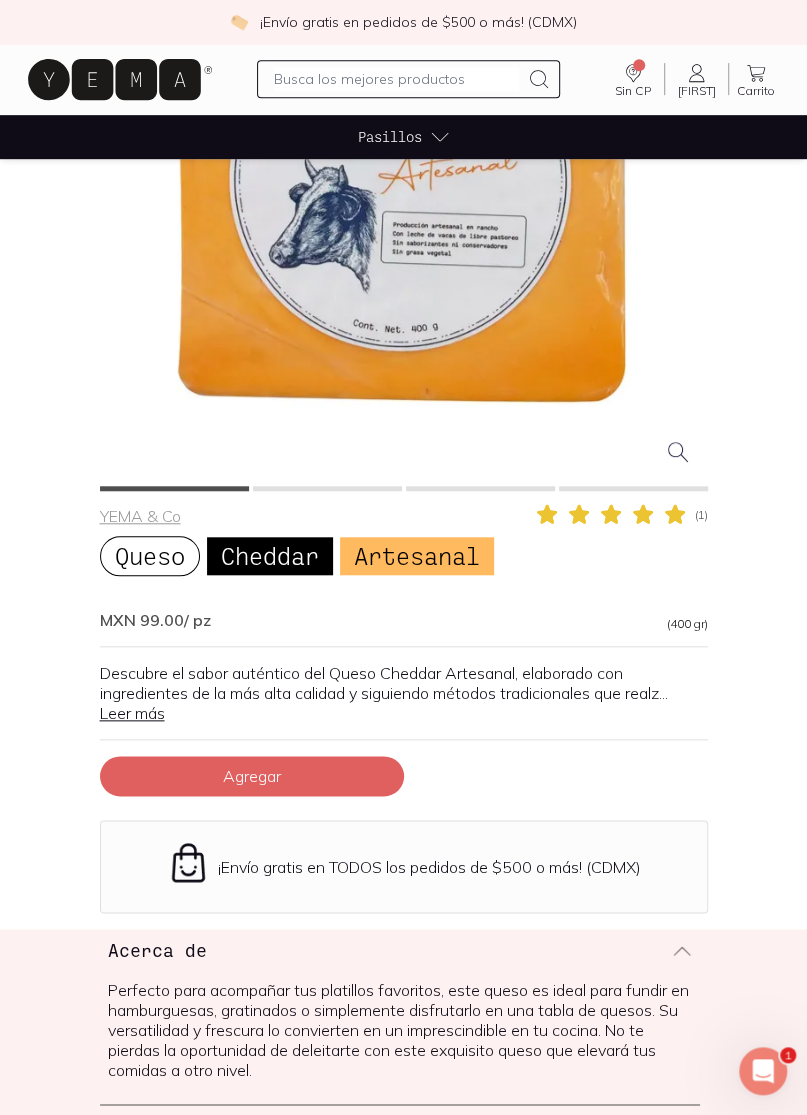 click on "Agregar" at bounding box center (252, 776) 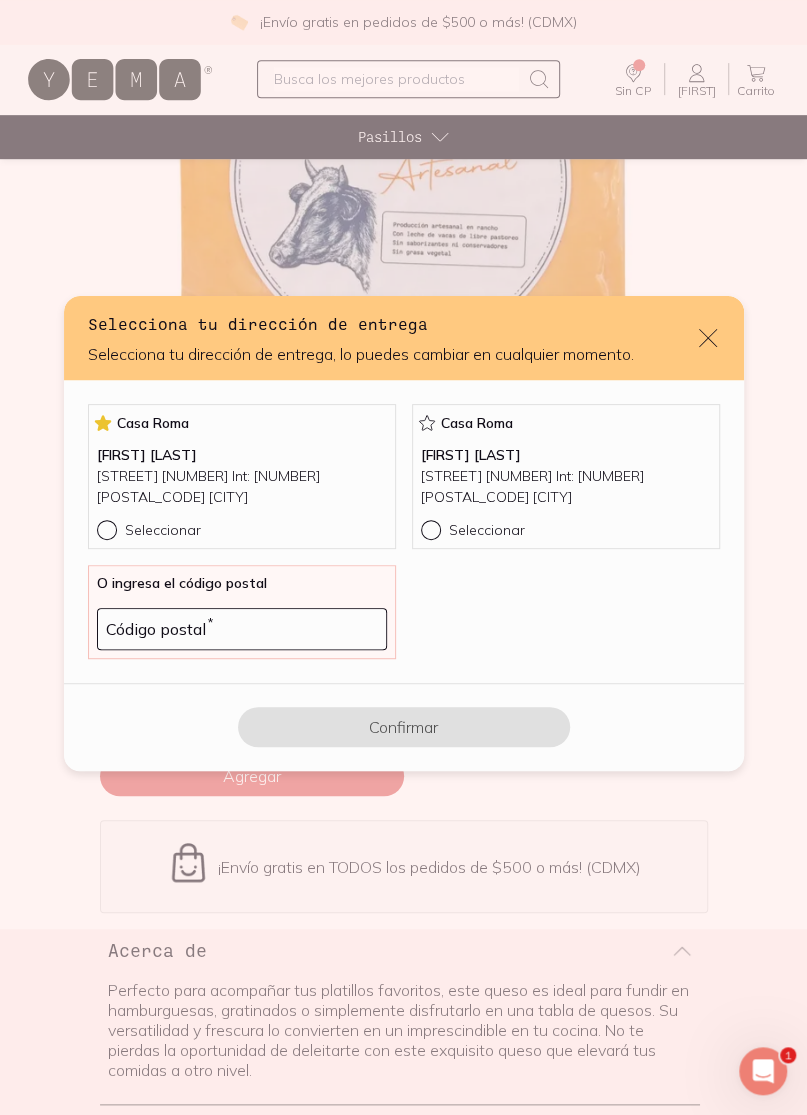 click on "Seleccionar" at bounding box center [163, 530] 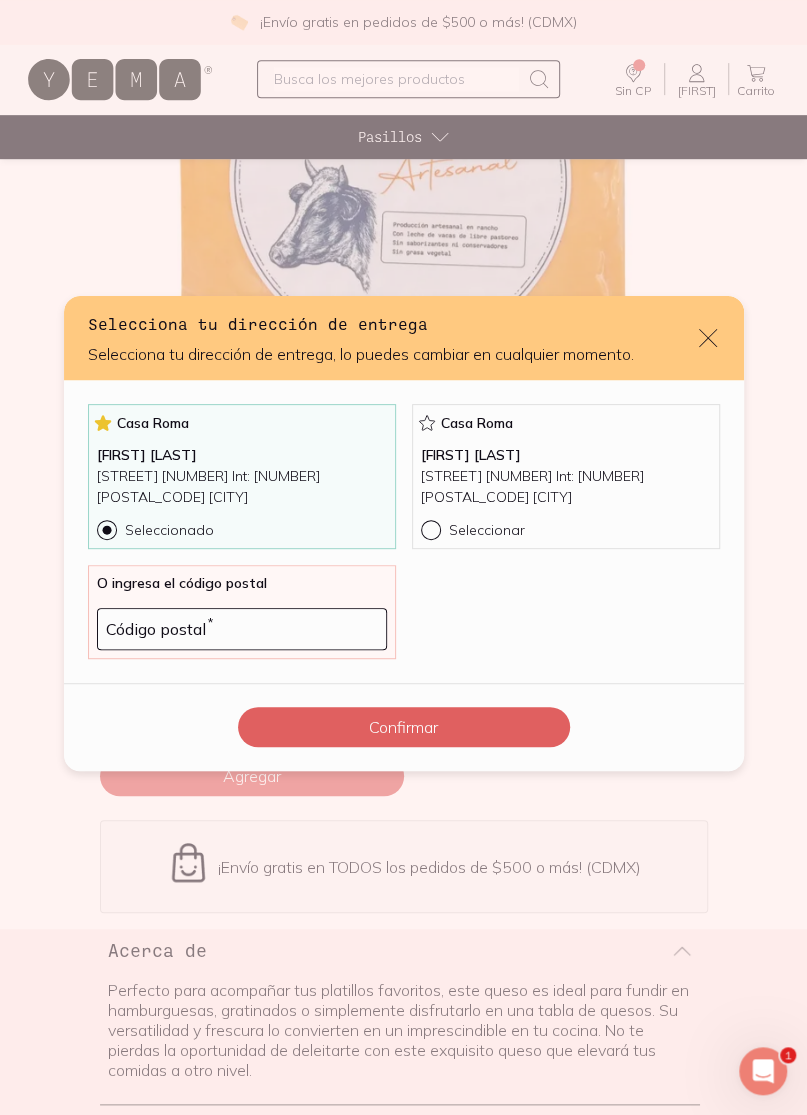 click on "Confirmar" at bounding box center [404, 727] 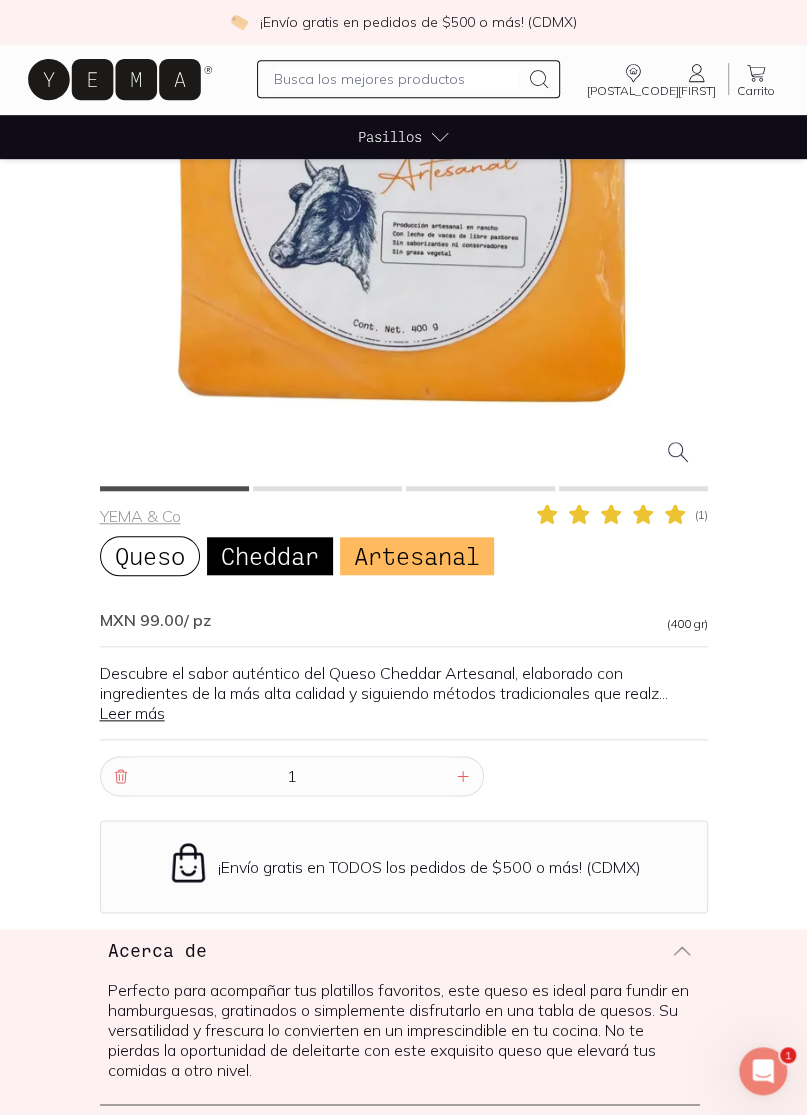 scroll, scrollTop: 0, scrollLeft: 0, axis: both 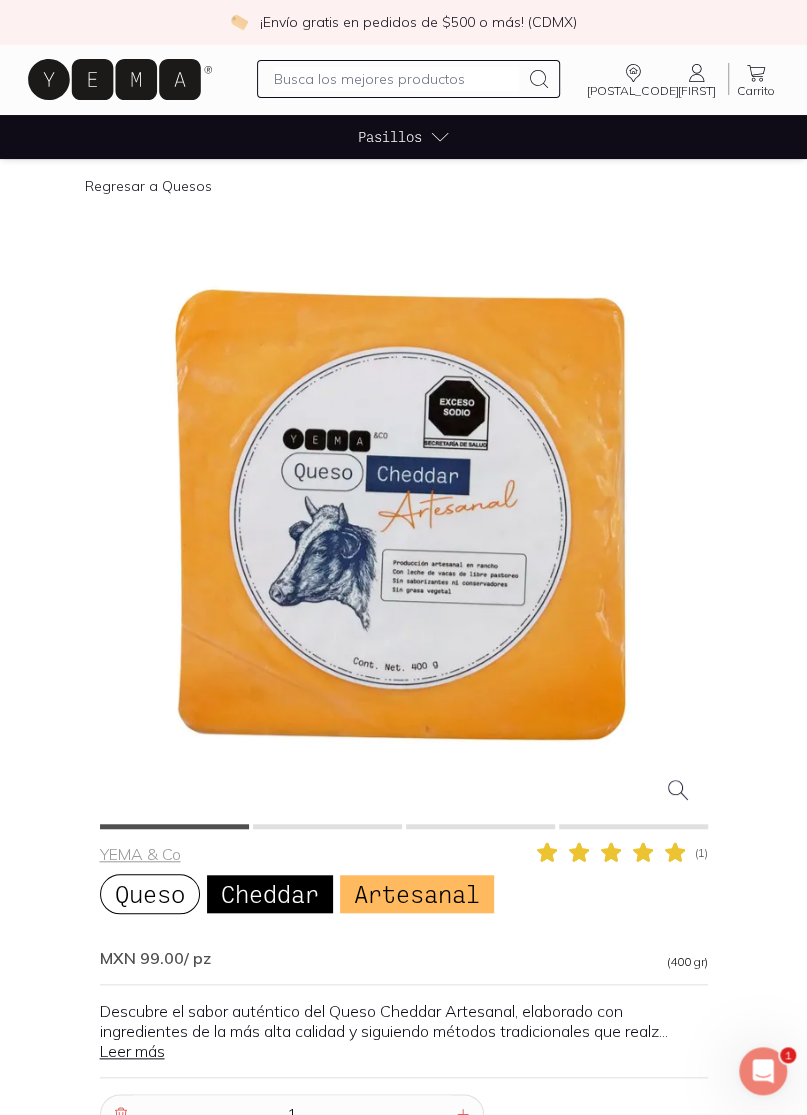 click 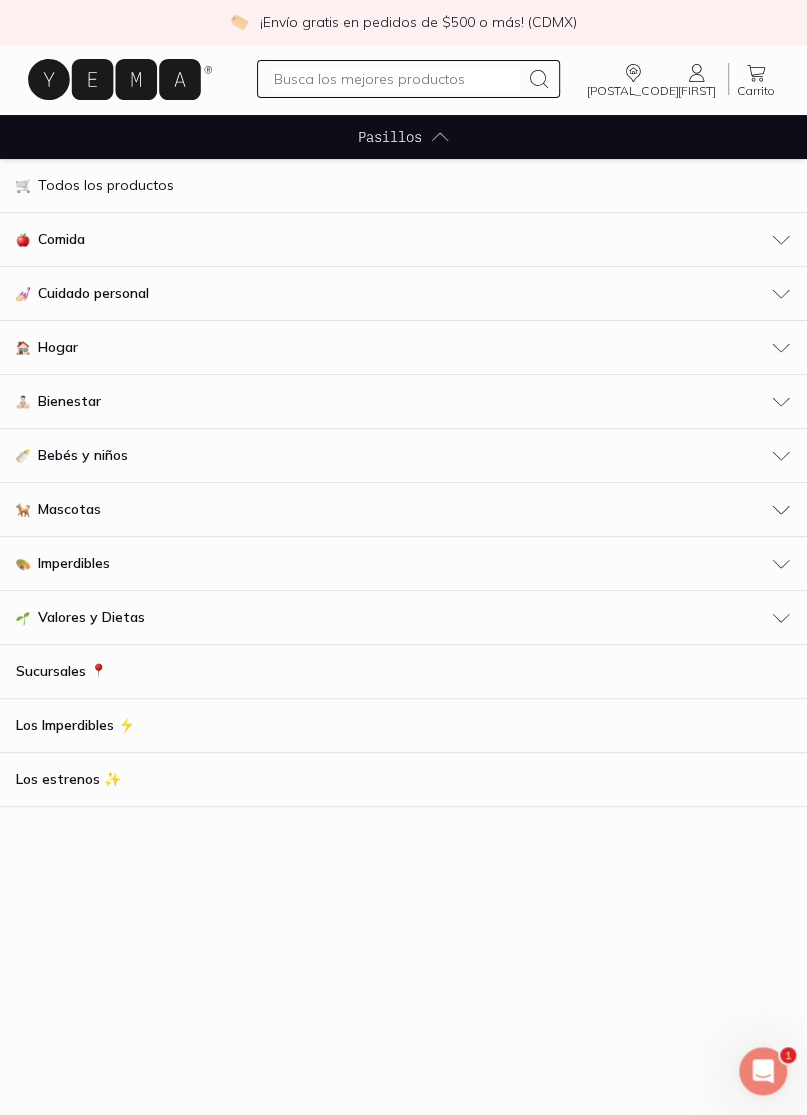 click 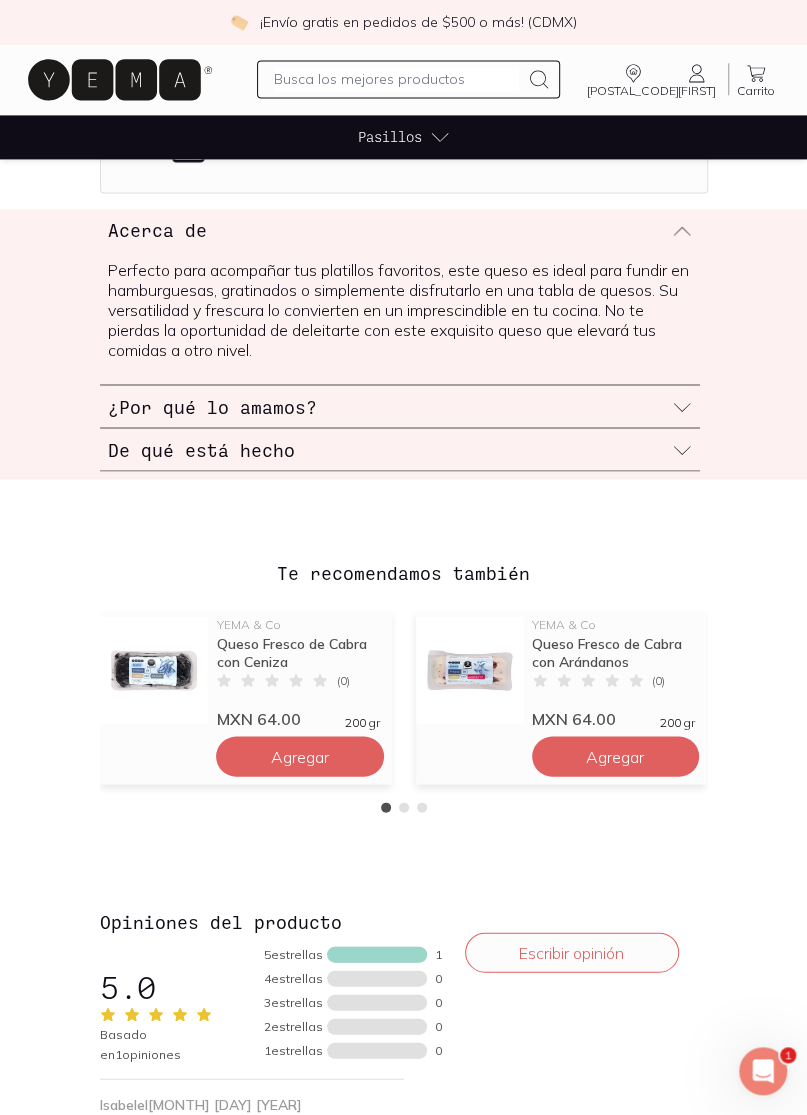scroll, scrollTop: 1072, scrollLeft: 0, axis: vertical 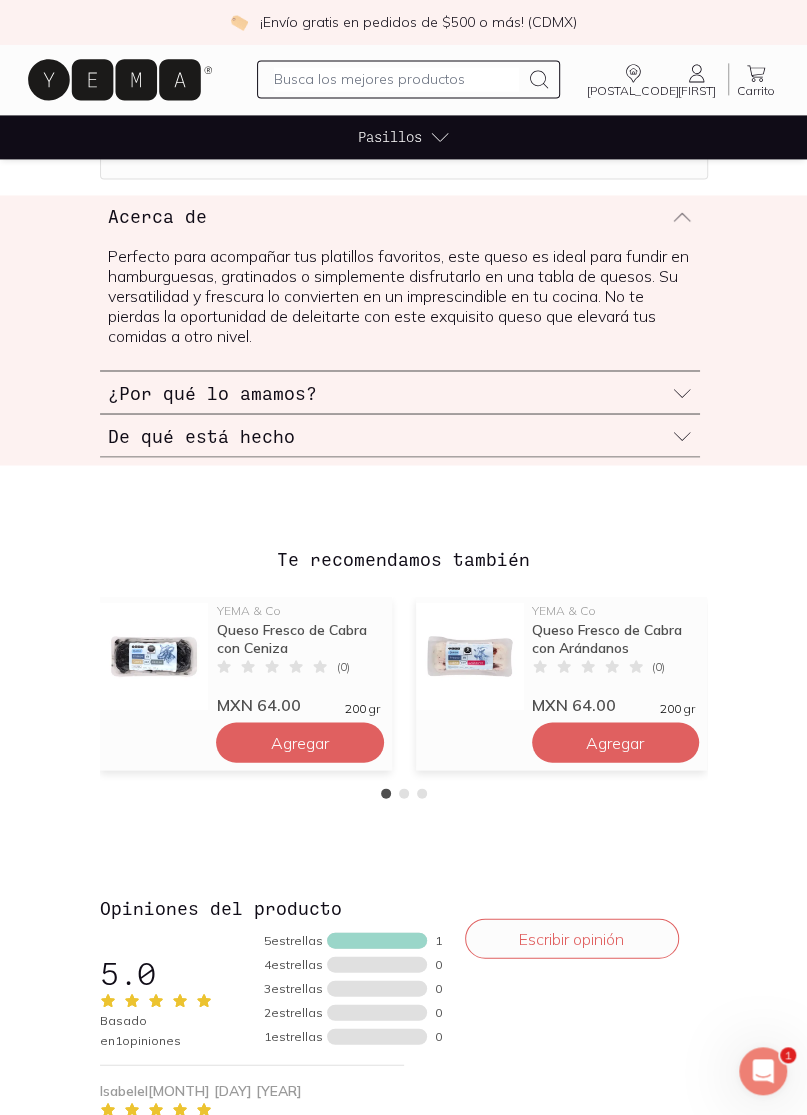 click on "MXN 64.00 200 gr" at bounding box center [297, 696] 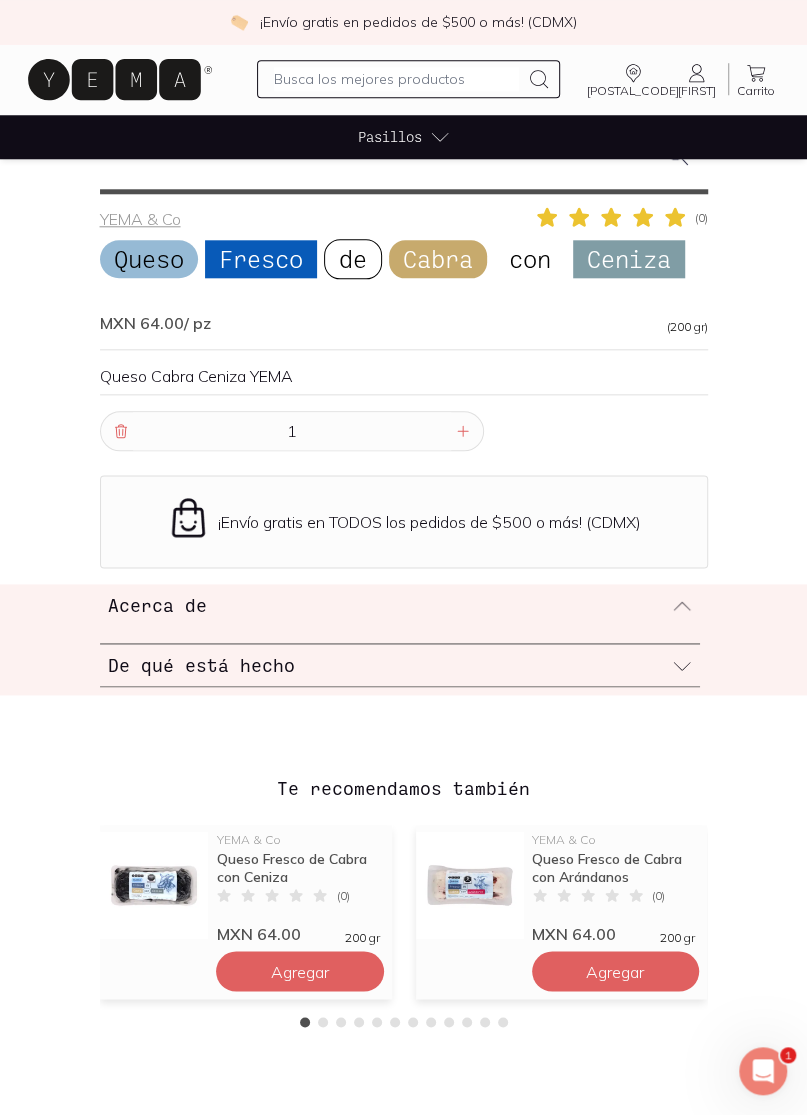 scroll, scrollTop: 650, scrollLeft: 0, axis: vertical 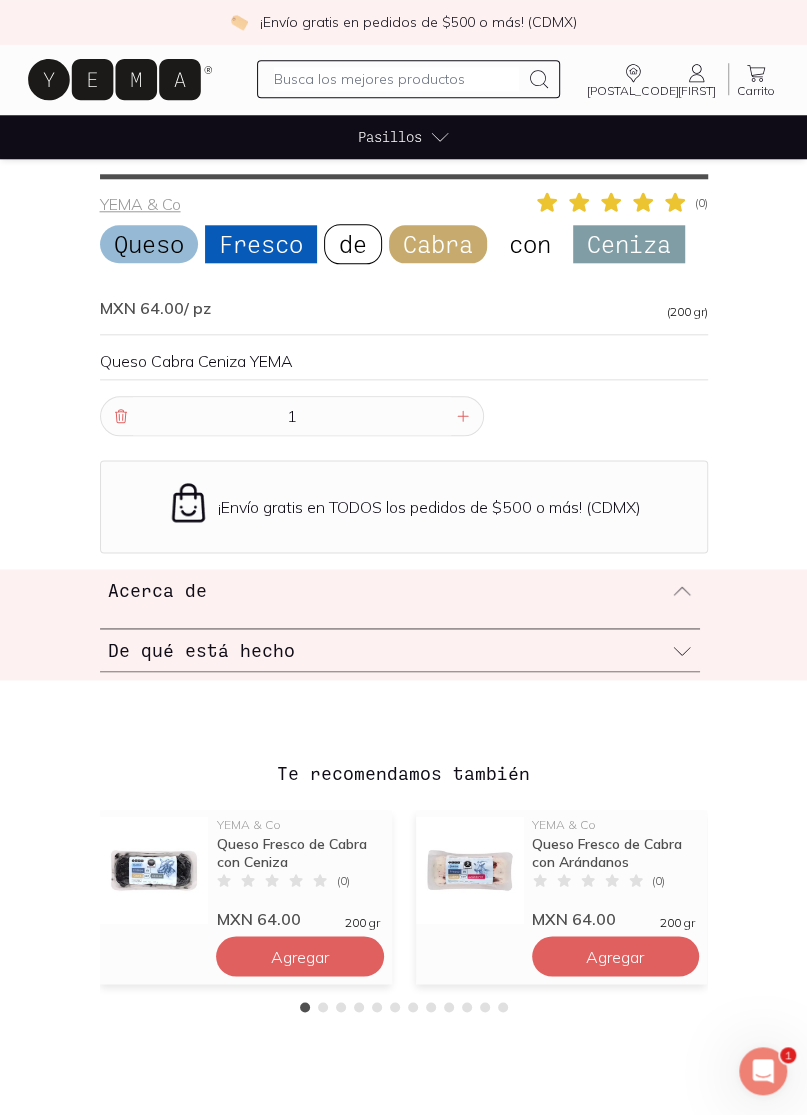 click on "Agregar" at bounding box center [300, 956] 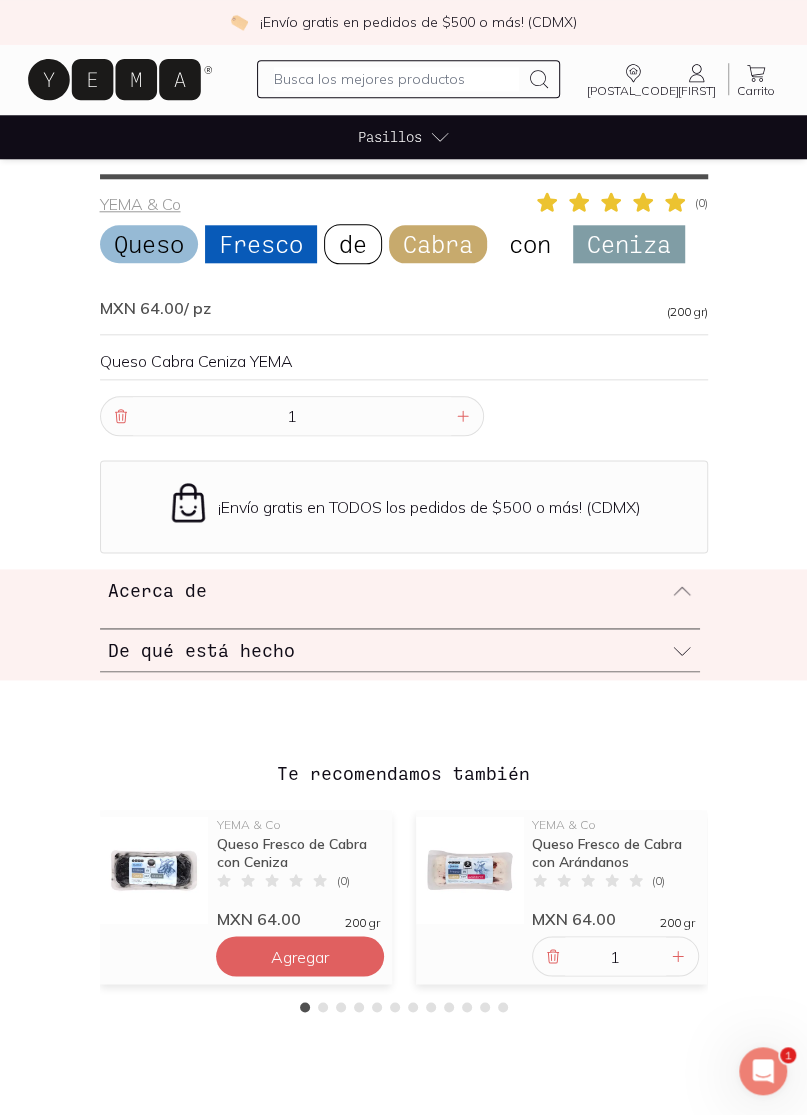 click on "Agregar" at bounding box center (299, 956) 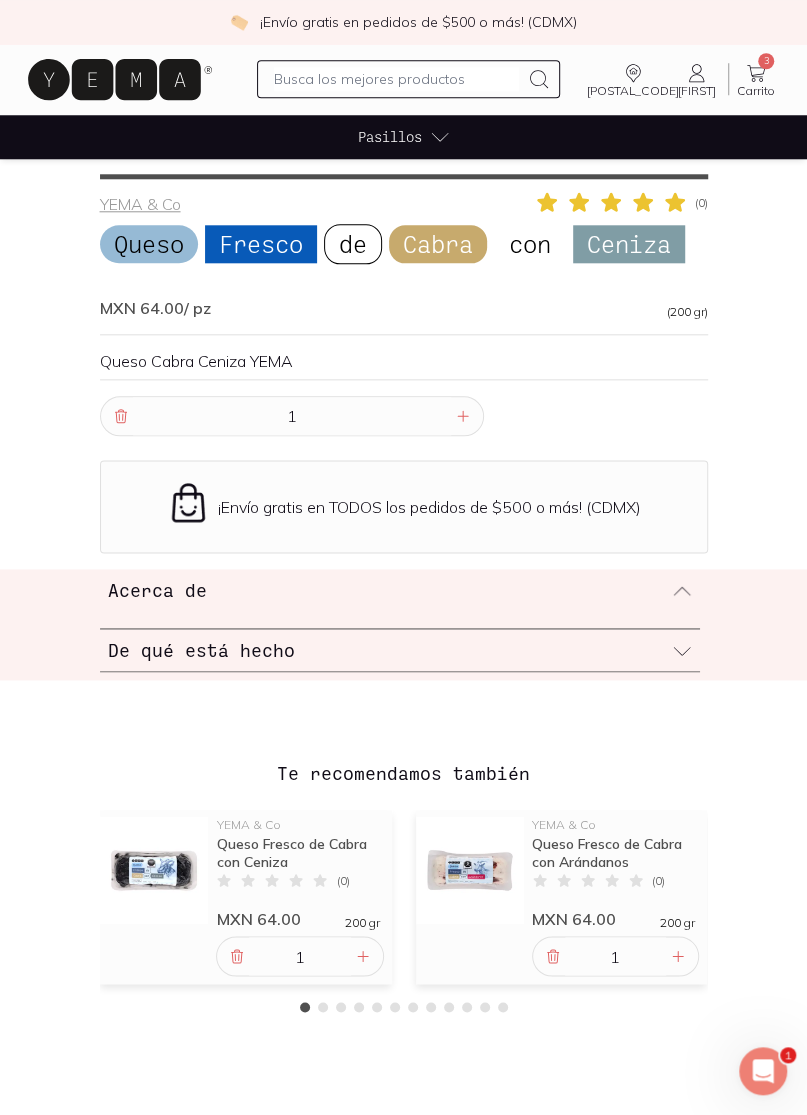click 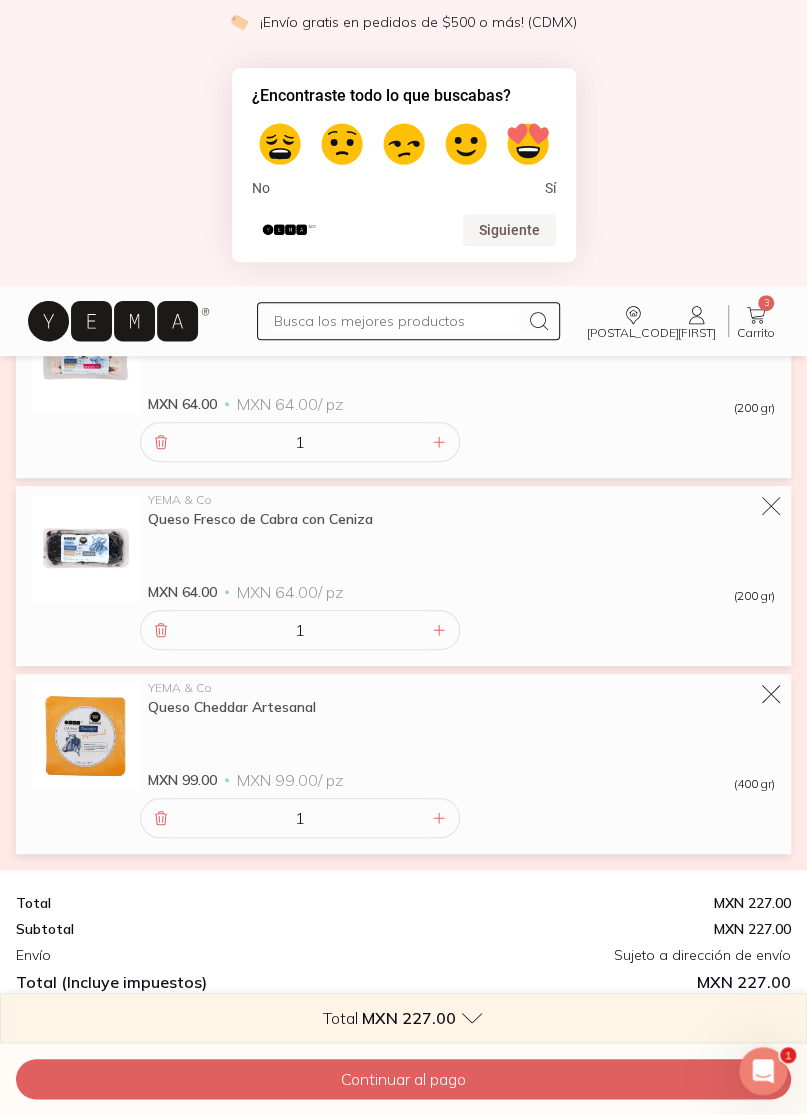 scroll, scrollTop: 0, scrollLeft: 0, axis: both 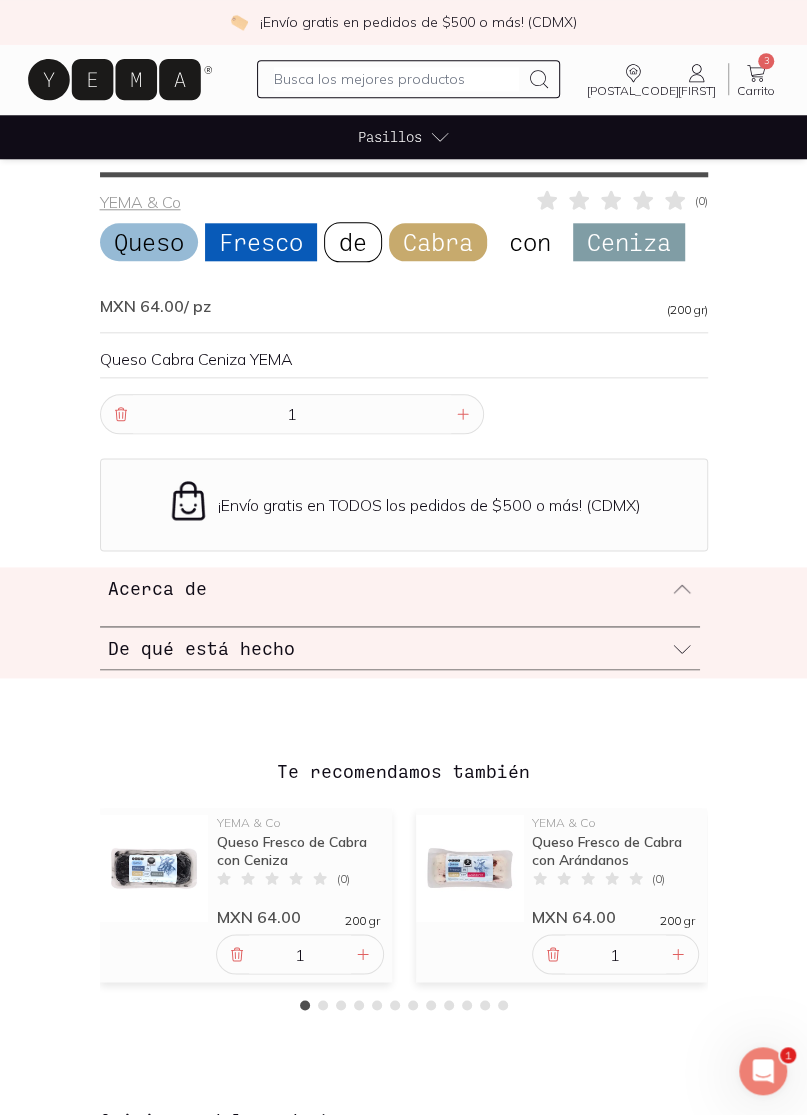 click 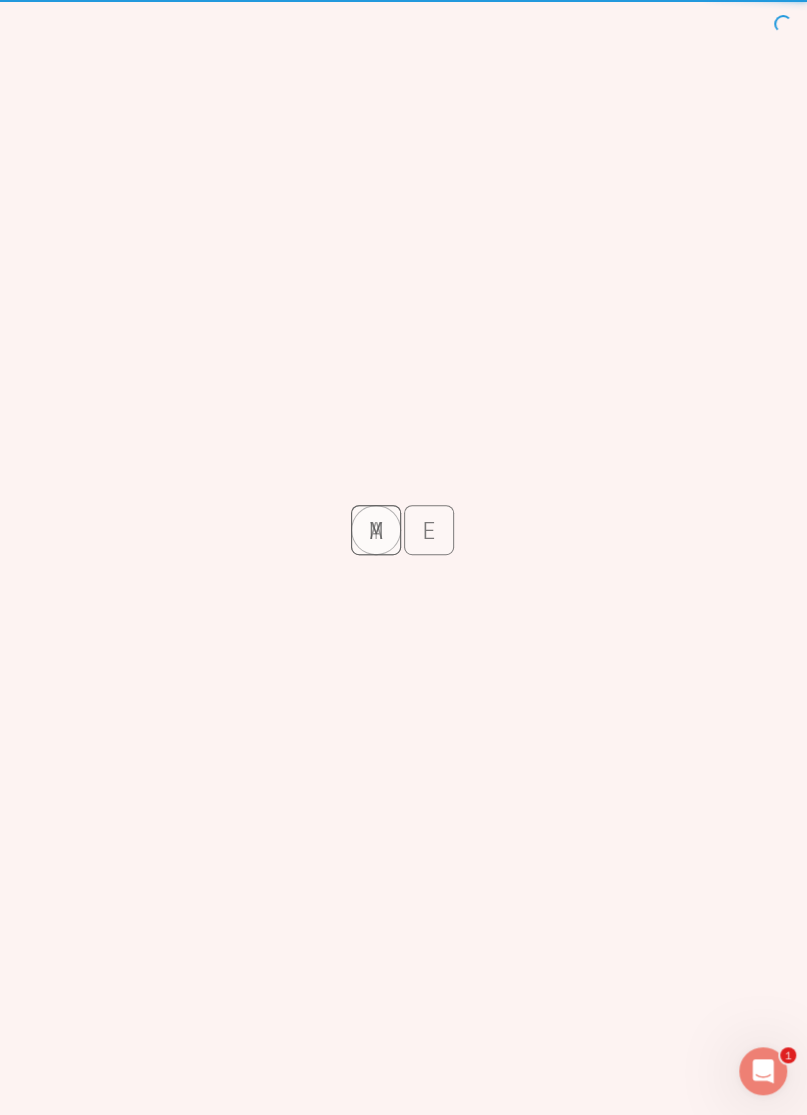 scroll, scrollTop: 0, scrollLeft: 0, axis: both 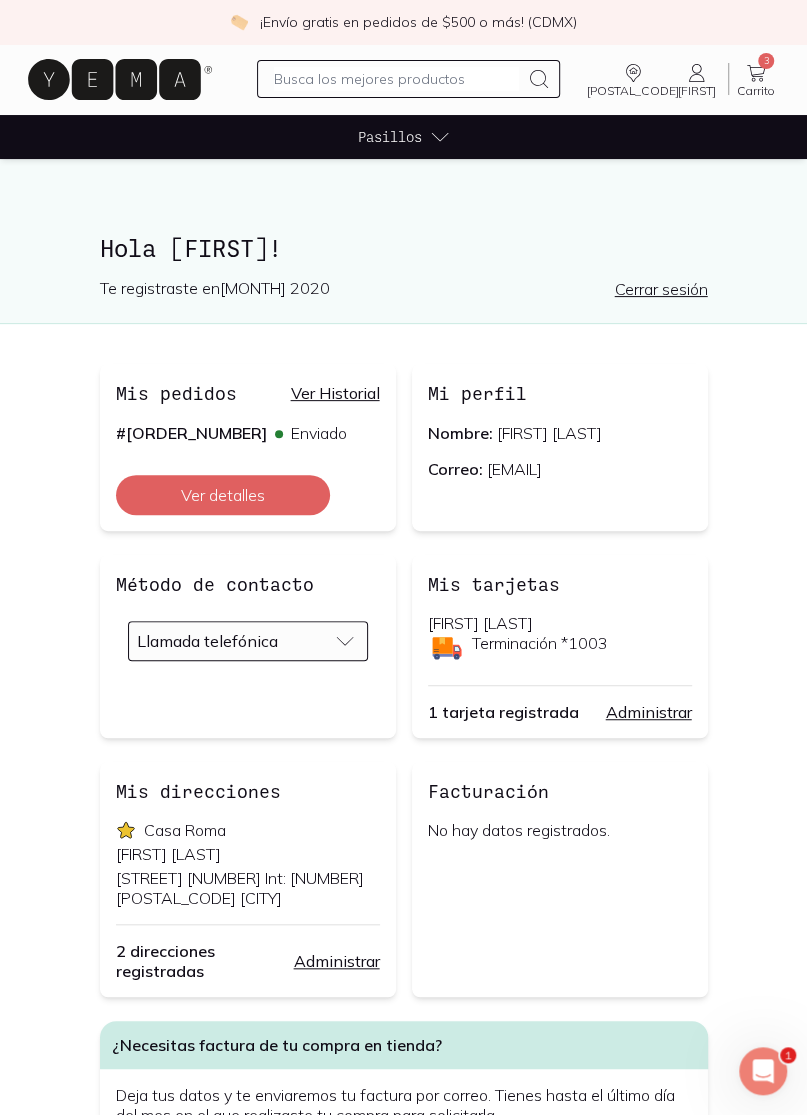 click on "Ver Historial" at bounding box center [335, 393] 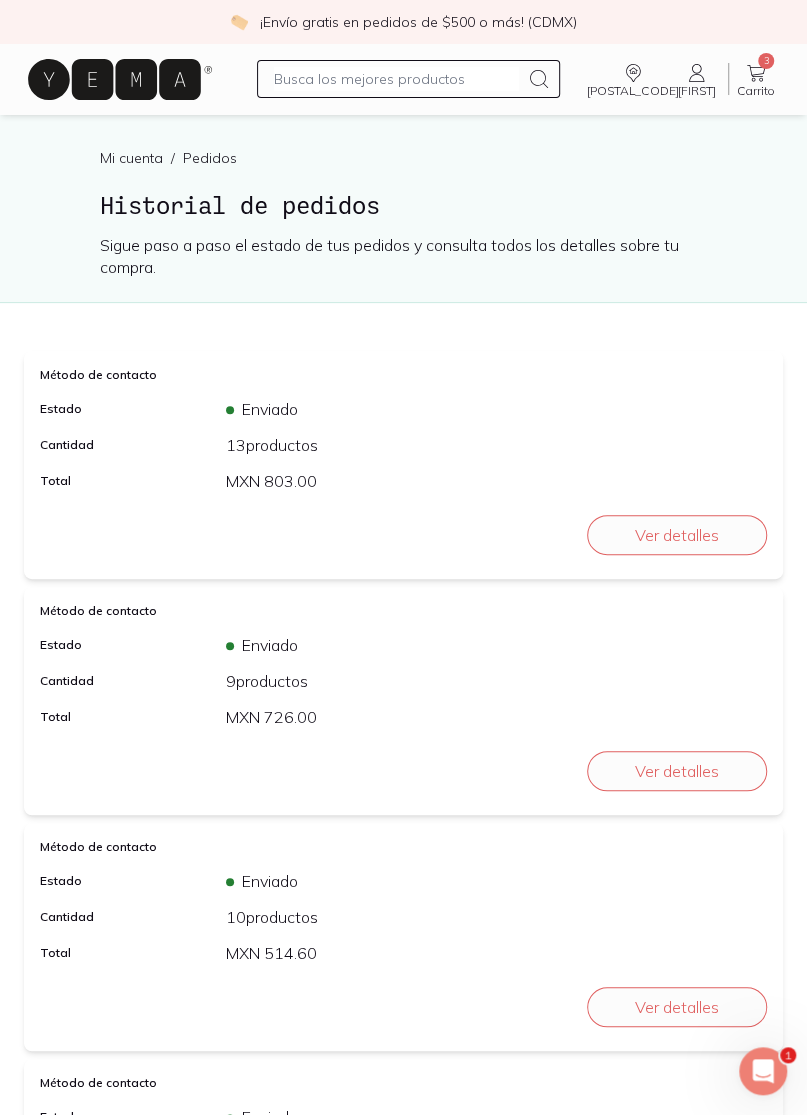 click on "Ver detalles" at bounding box center (677, 535) 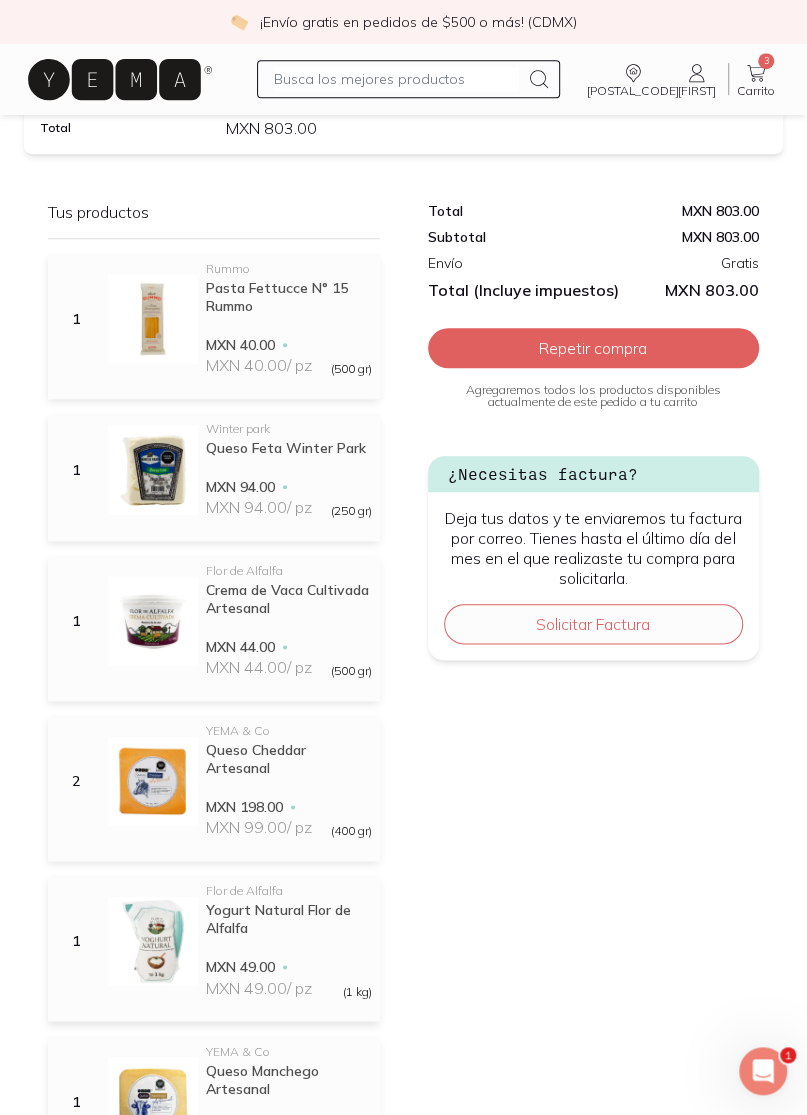 scroll, scrollTop: 465, scrollLeft: 0, axis: vertical 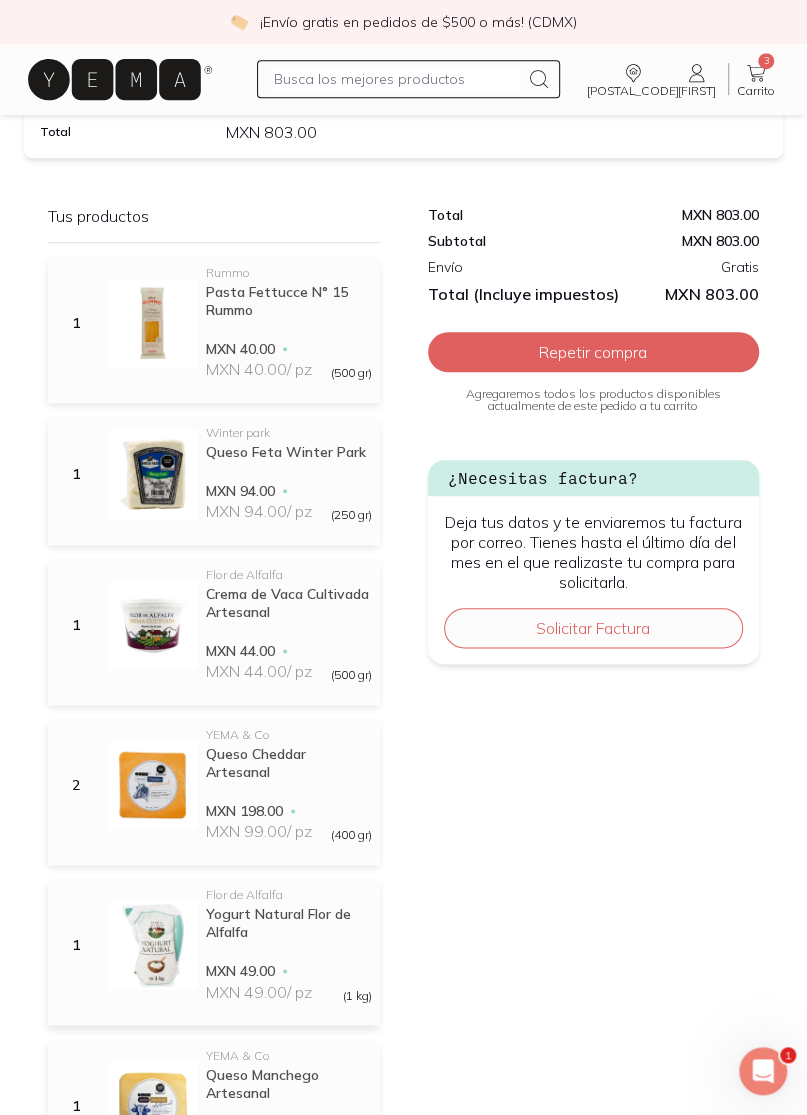 click on "Repetir compra" at bounding box center [594, 352] 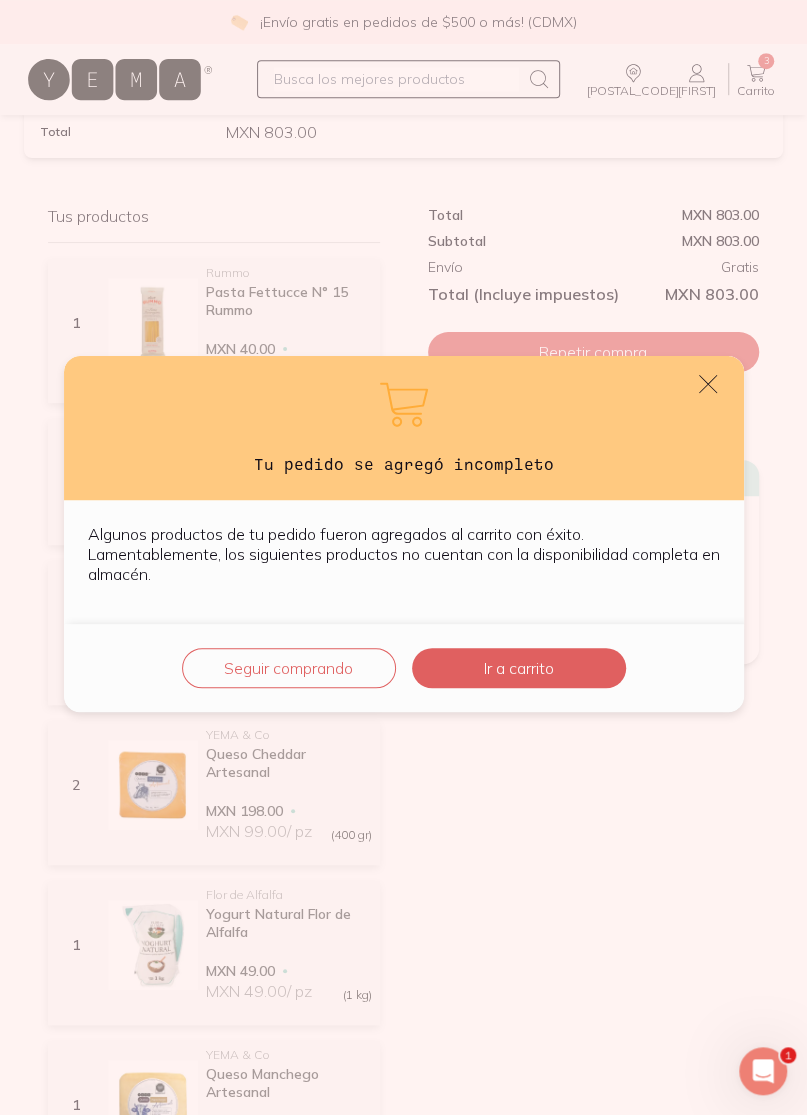 click on "Ir a carrito" at bounding box center (519, 668) 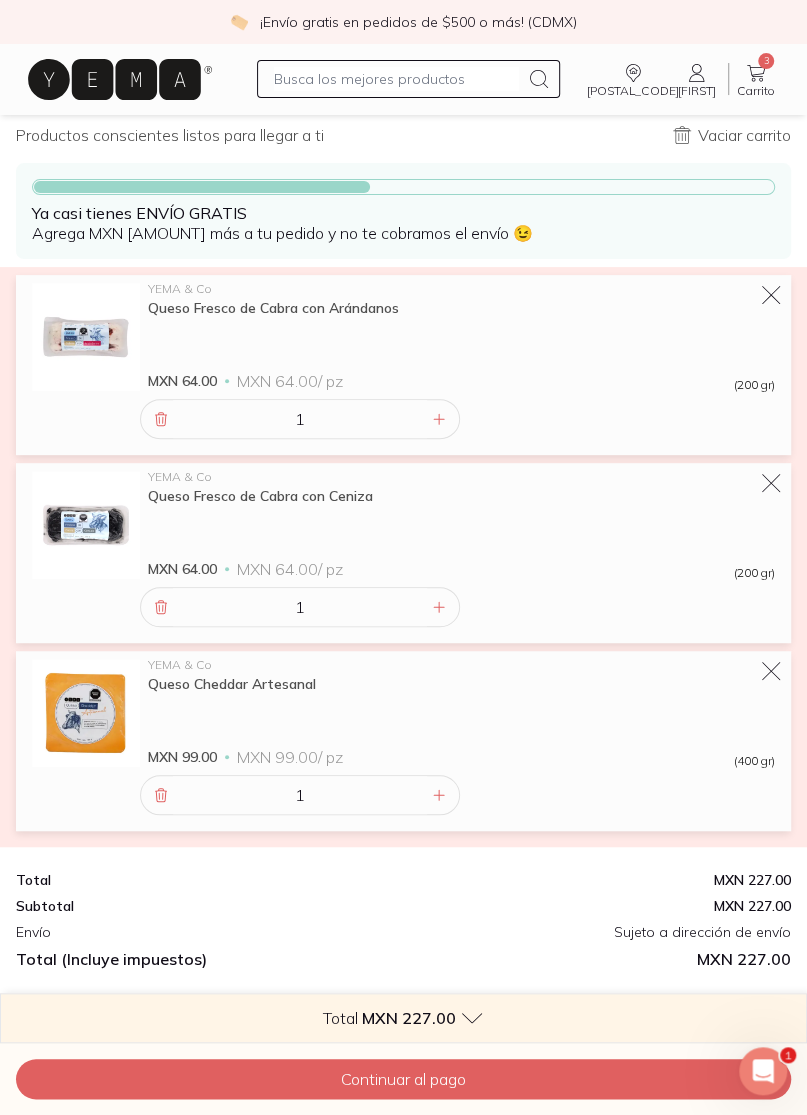 scroll, scrollTop: 350, scrollLeft: 0, axis: vertical 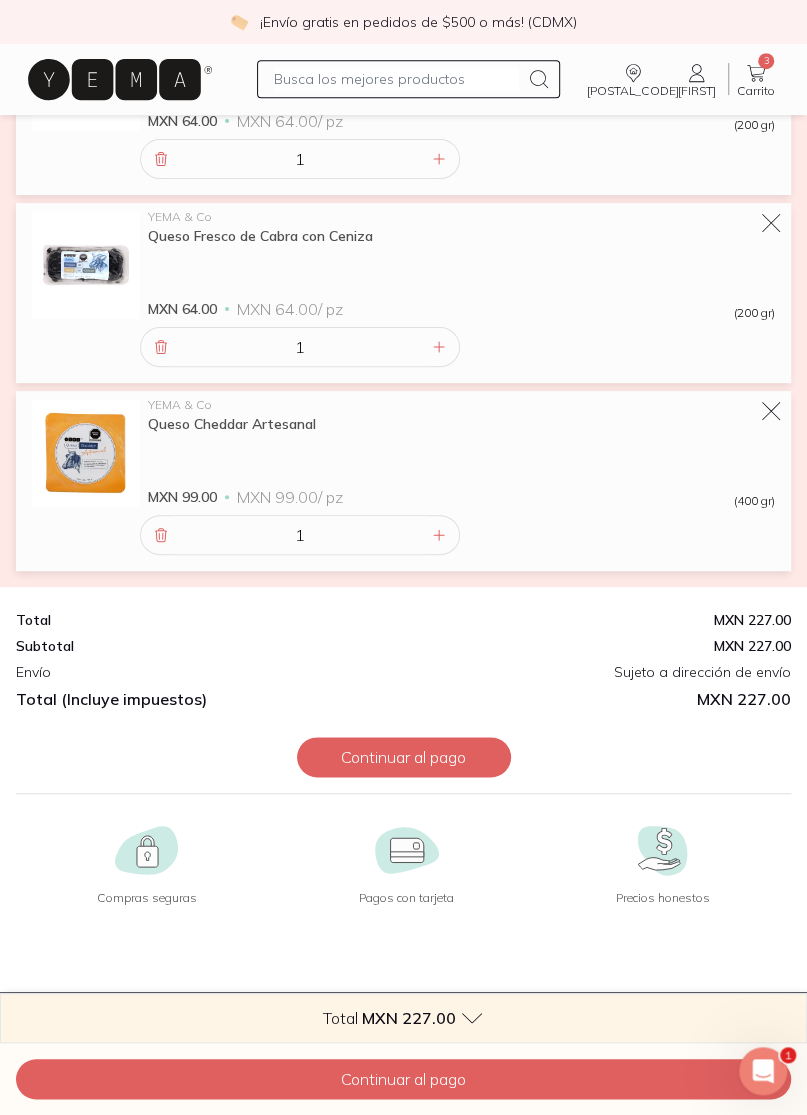 click on "YEMA & Co Queso Cheddar Artesanal MXN 99.00 MXN 99.00  / pz (400 gr) 1" at bounding box center [403, 481] 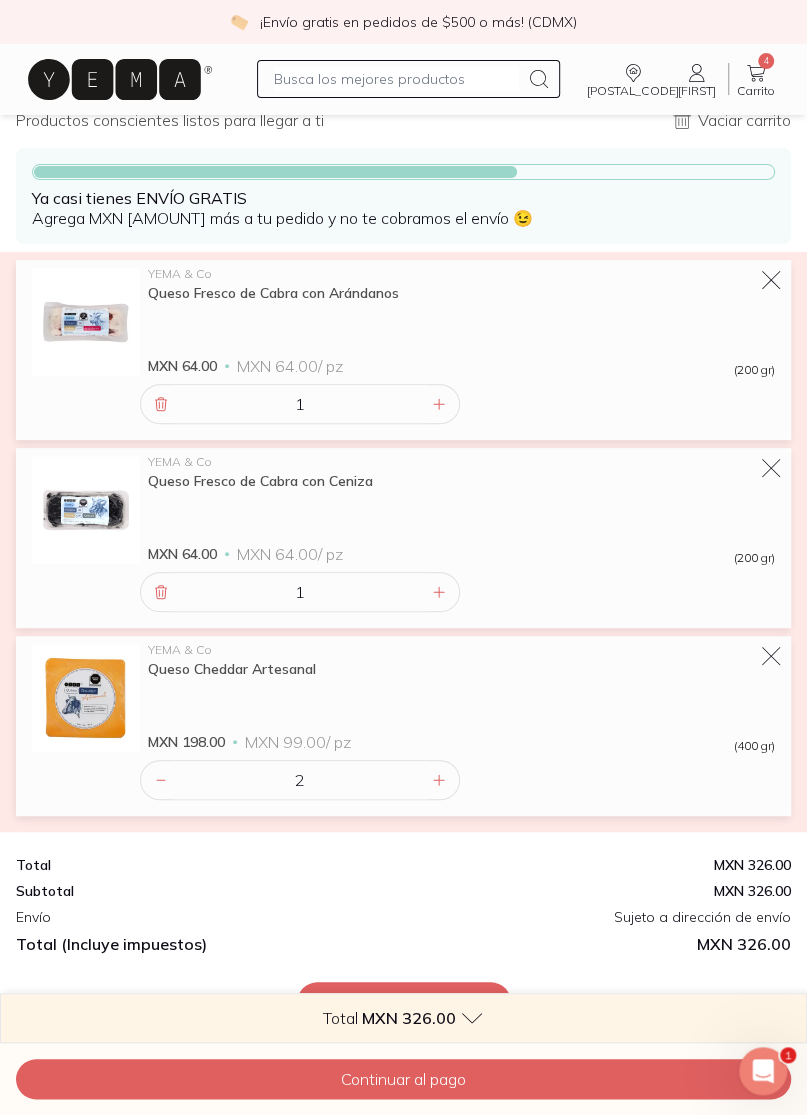 scroll, scrollTop: 102, scrollLeft: 0, axis: vertical 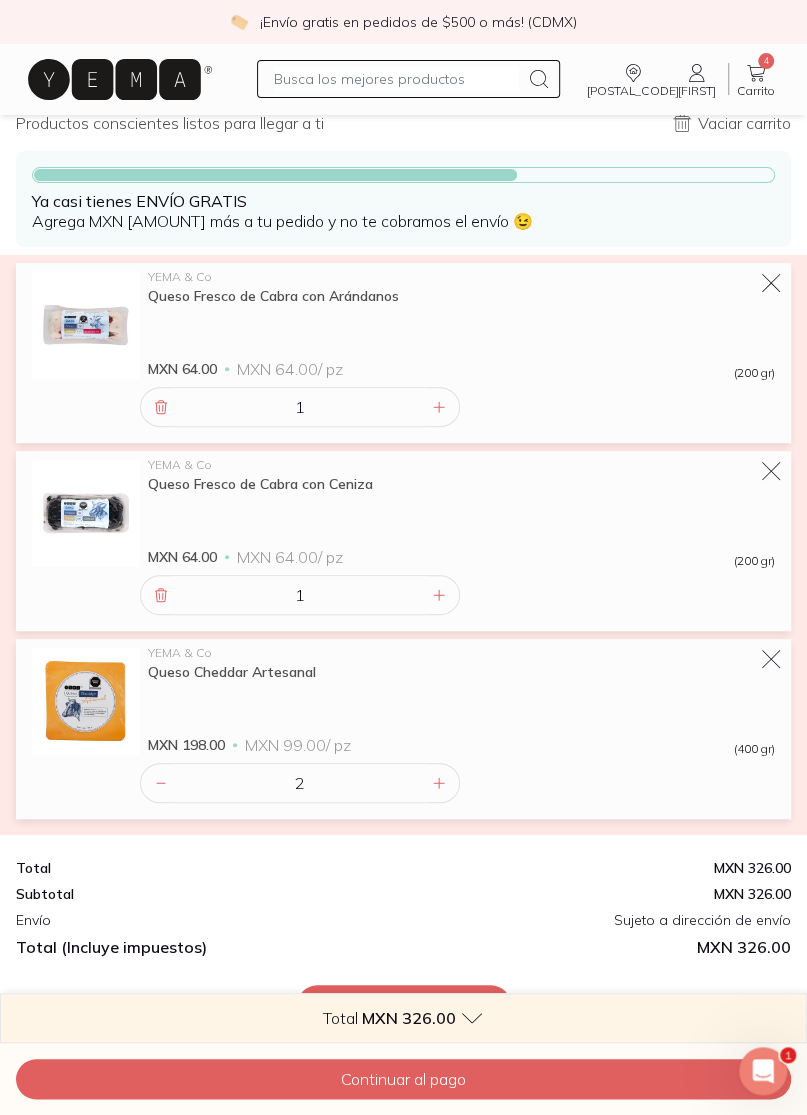 click 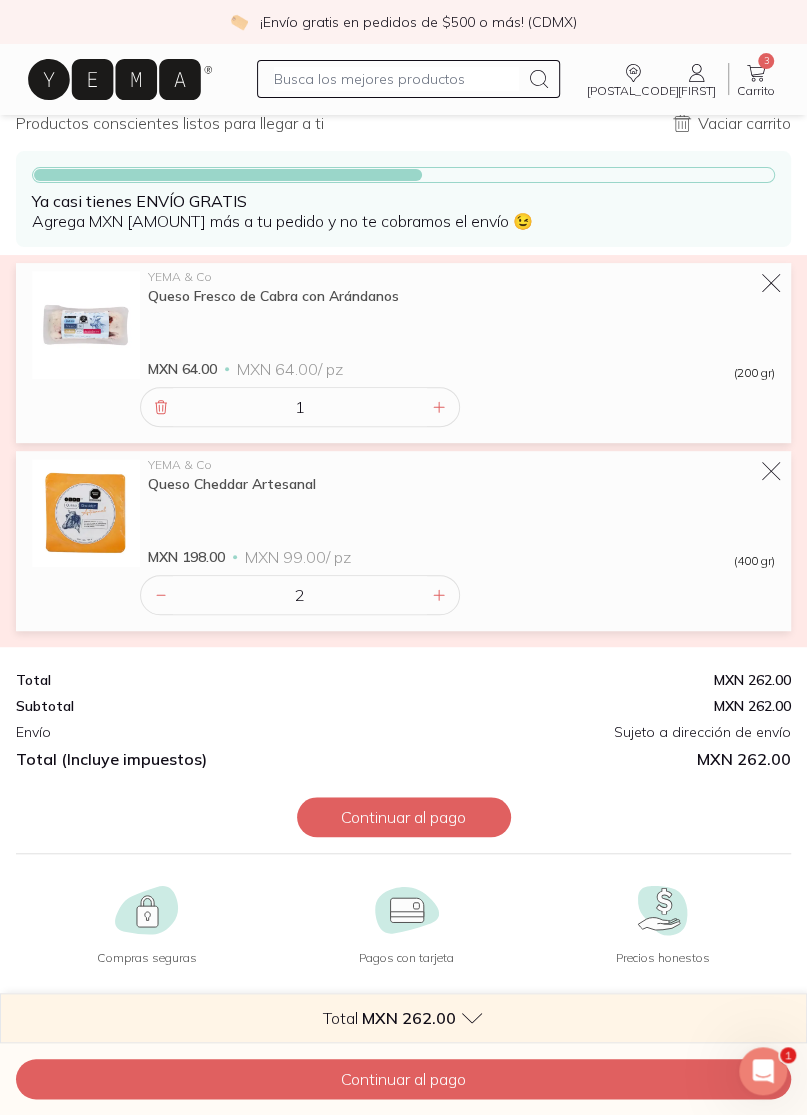 click 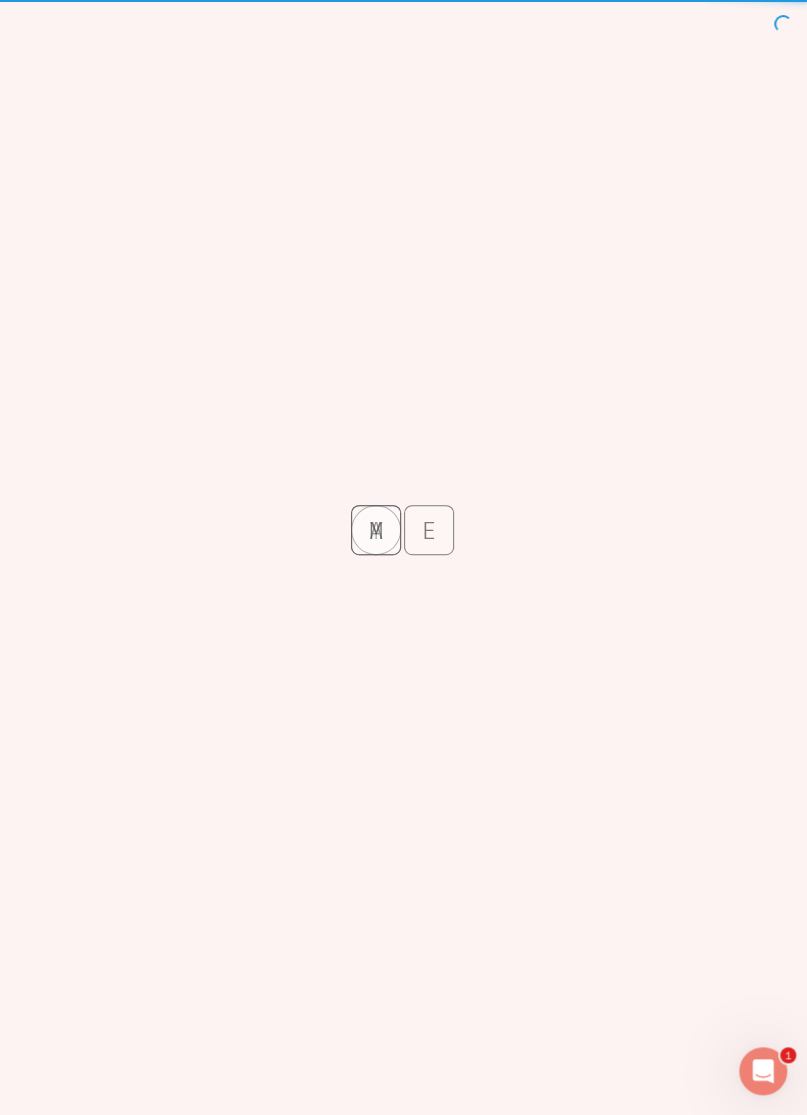 scroll, scrollTop: 0, scrollLeft: 0, axis: both 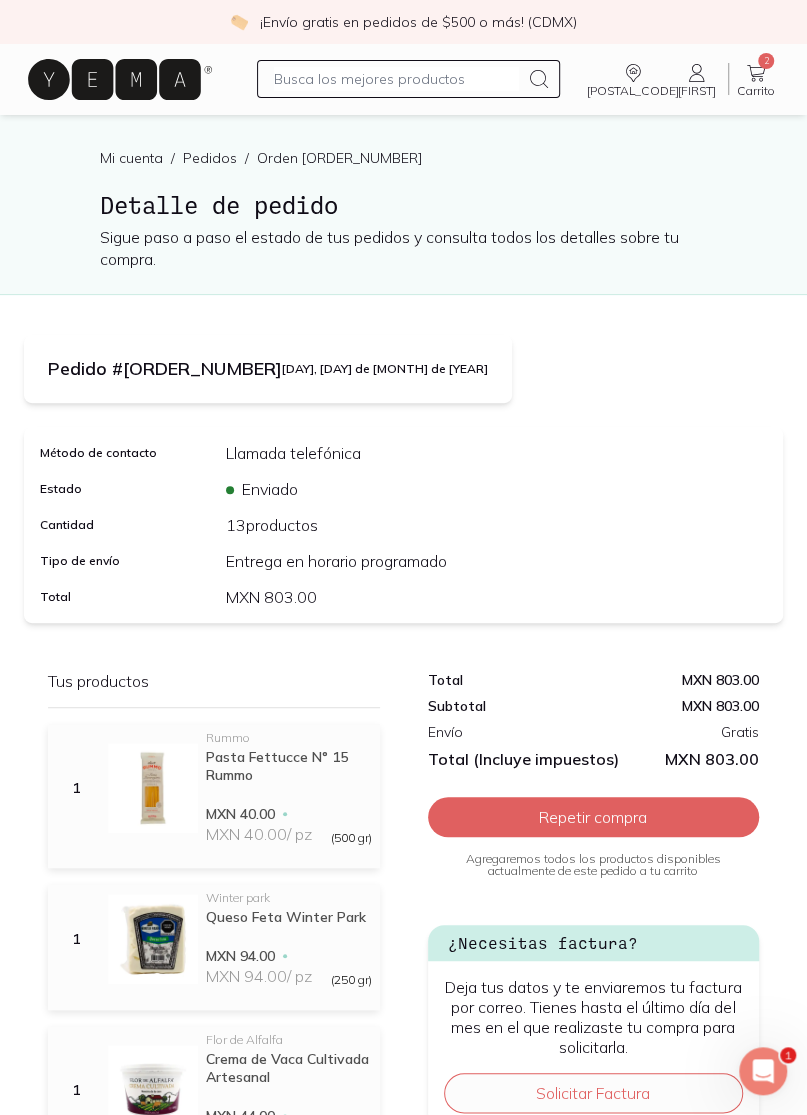 click on "Repetir compra" at bounding box center (594, 817) 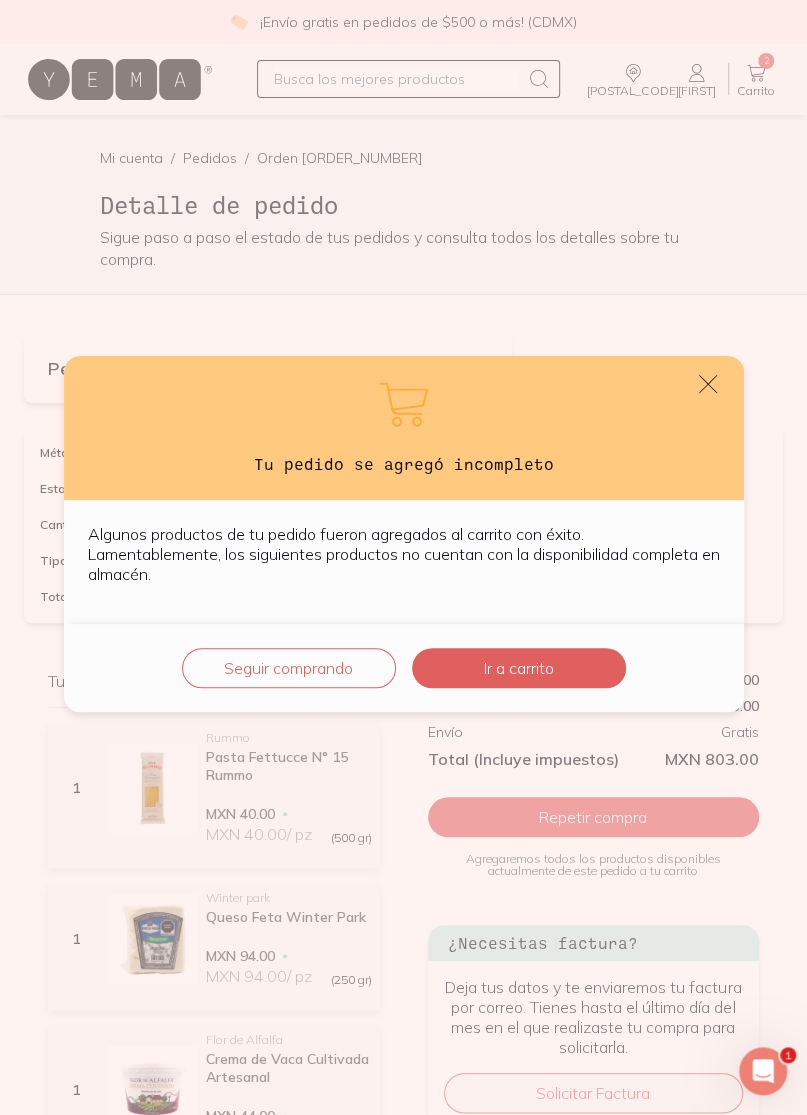 click on "Seguir comprando" at bounding box center [289, 668] 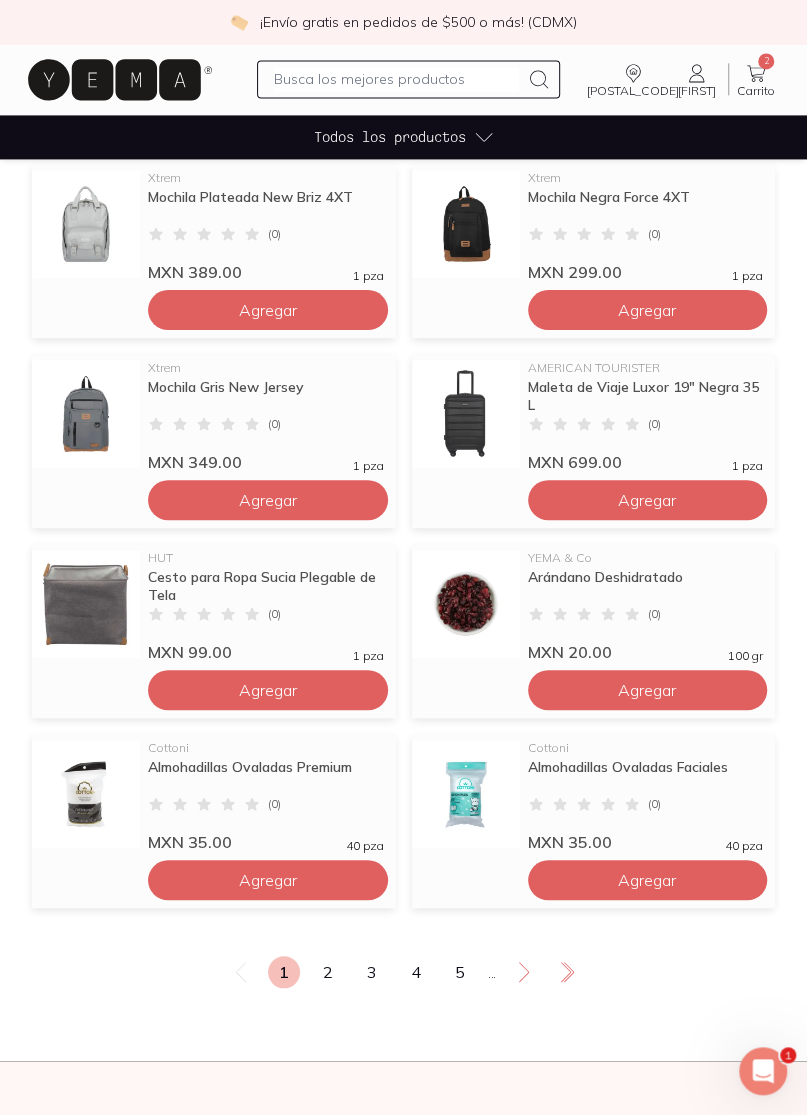scroll, scrollTop: 1085, scrollLeft: 0, axis: vertical 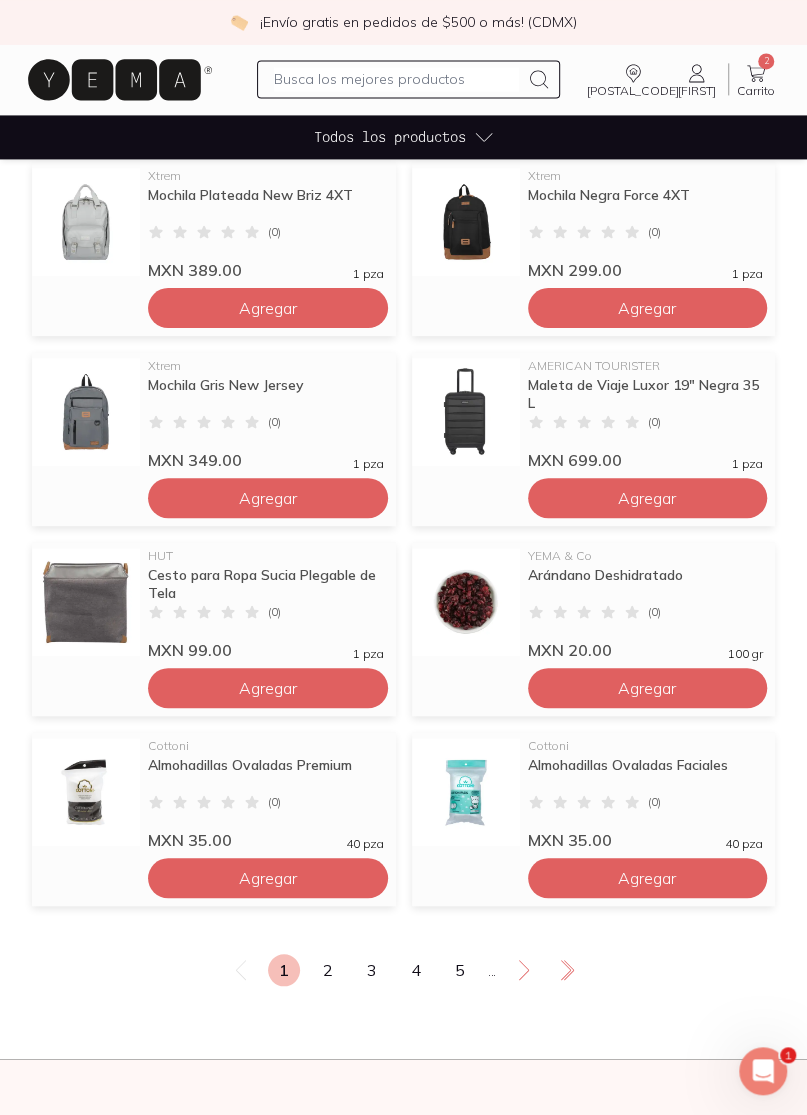 click 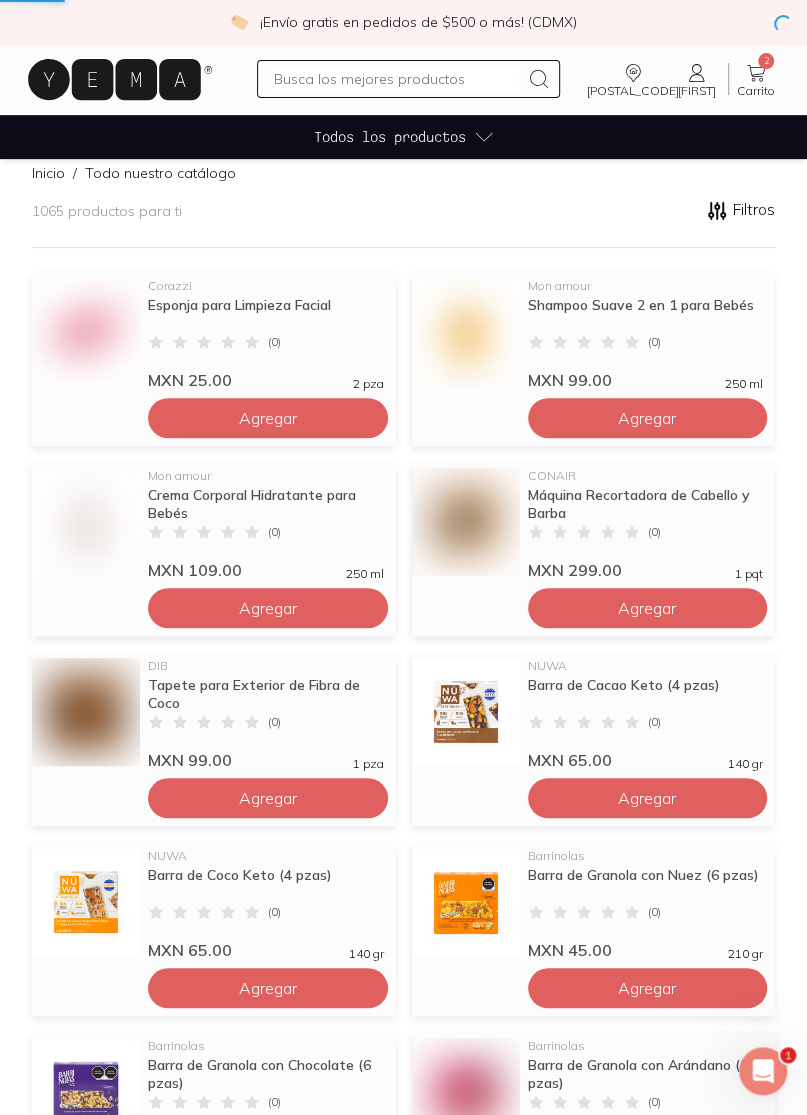 scroll, scrollTop: 0, scrollLeft: 0, axis: both 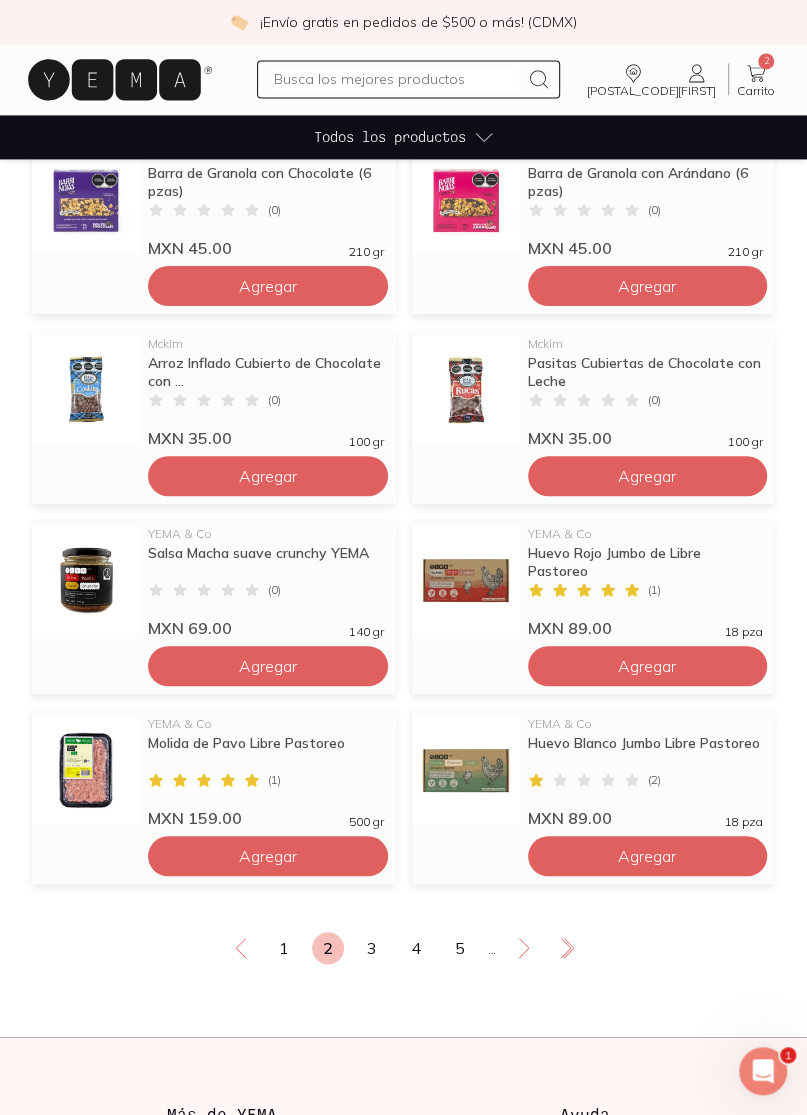 click on "Ayuda" at bounding box center [586, 1113] 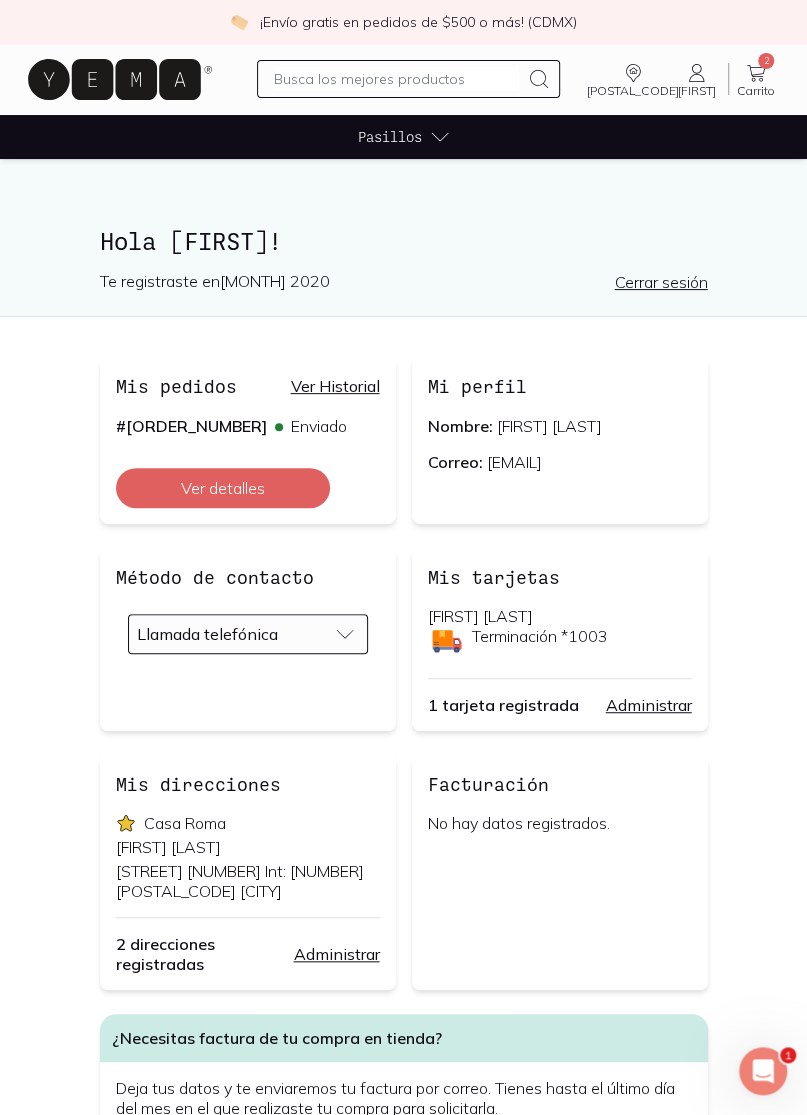 scroll, scrollTop: 0, scrollLeft: 0, axis: both 